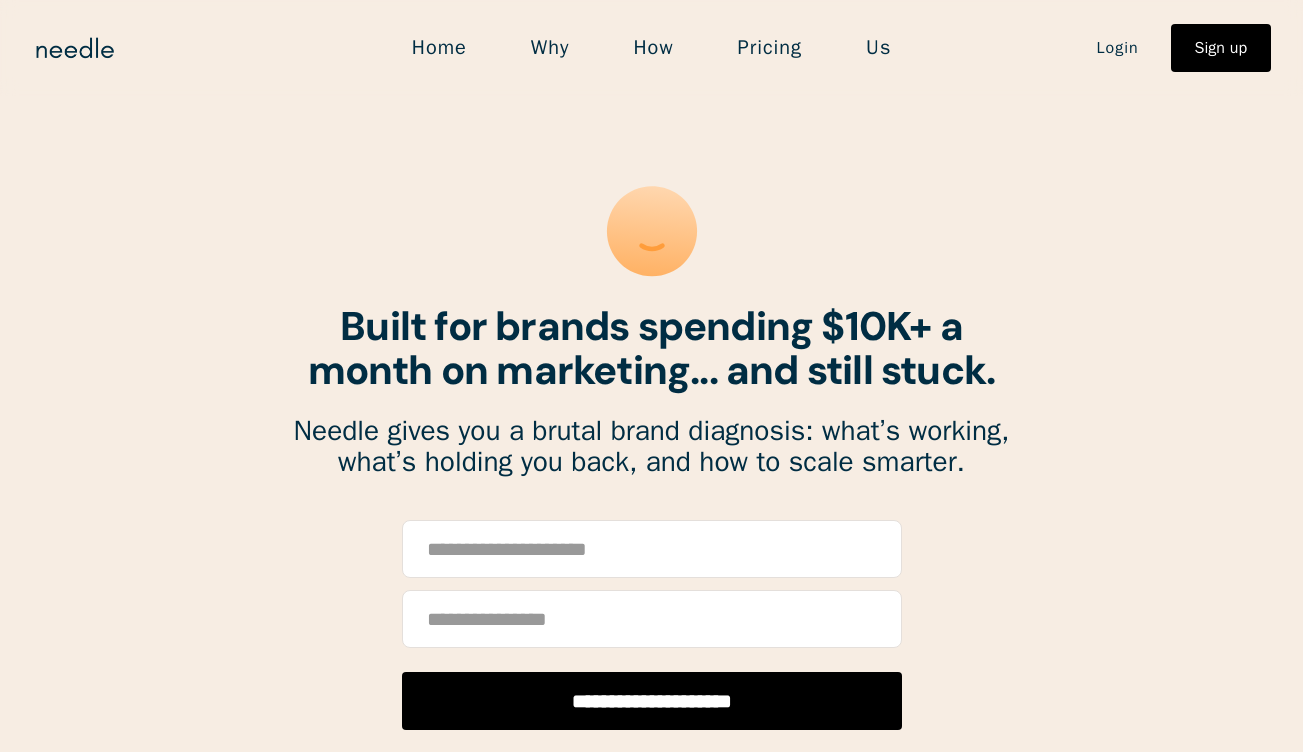 scroll, scrollTop: 0, scrollLeft: 0, axis: both 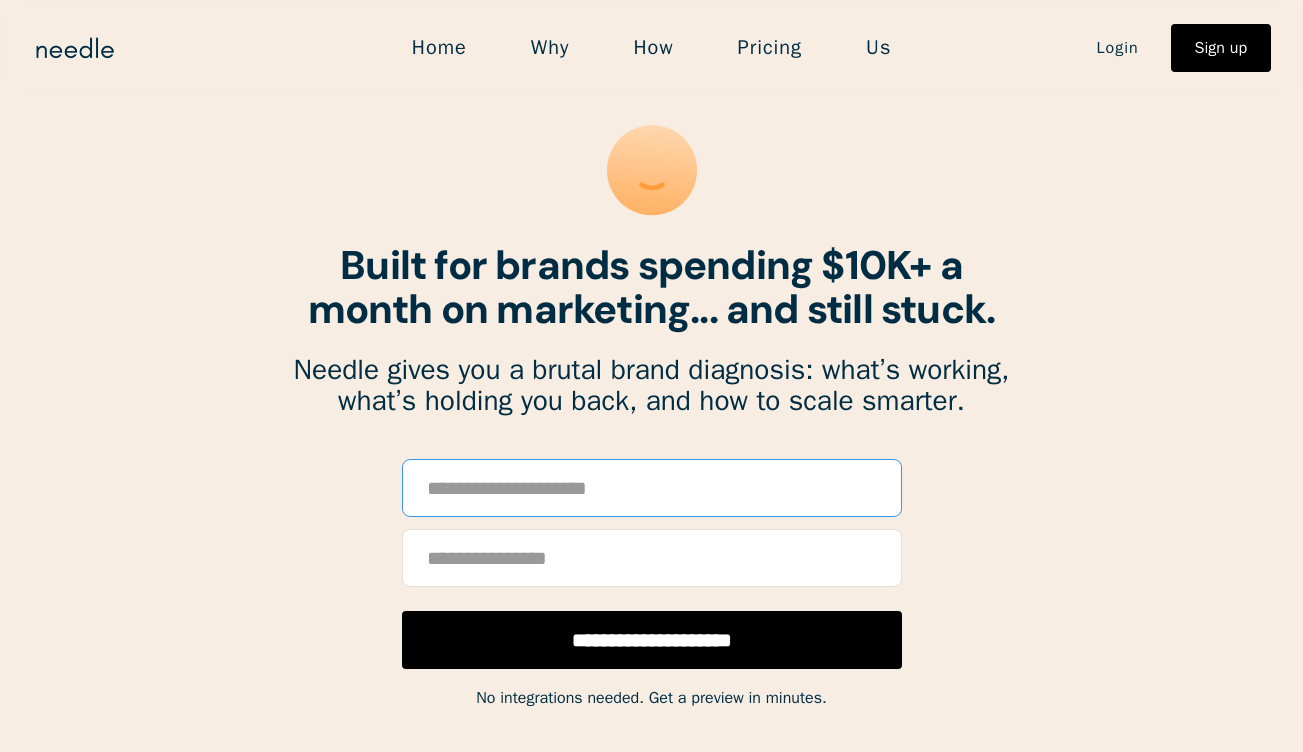 click at bounding box center (652, 488) 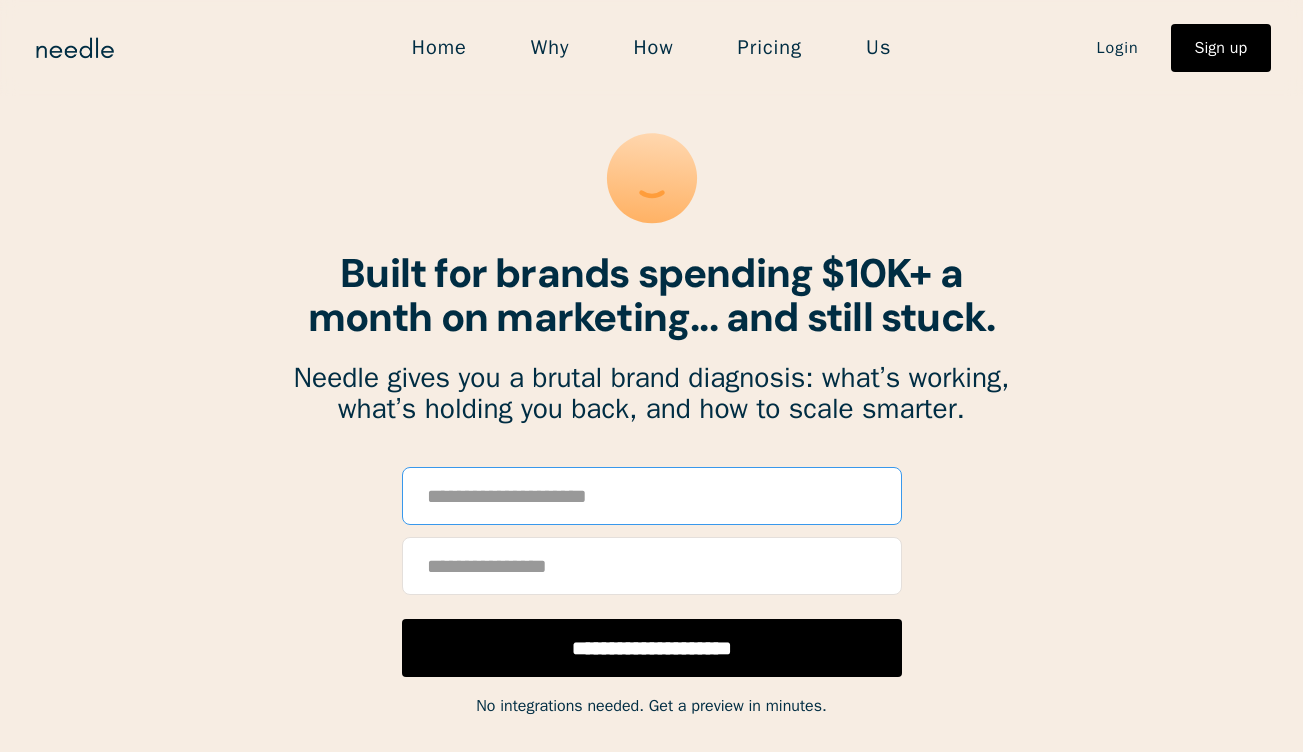paste on "**********" 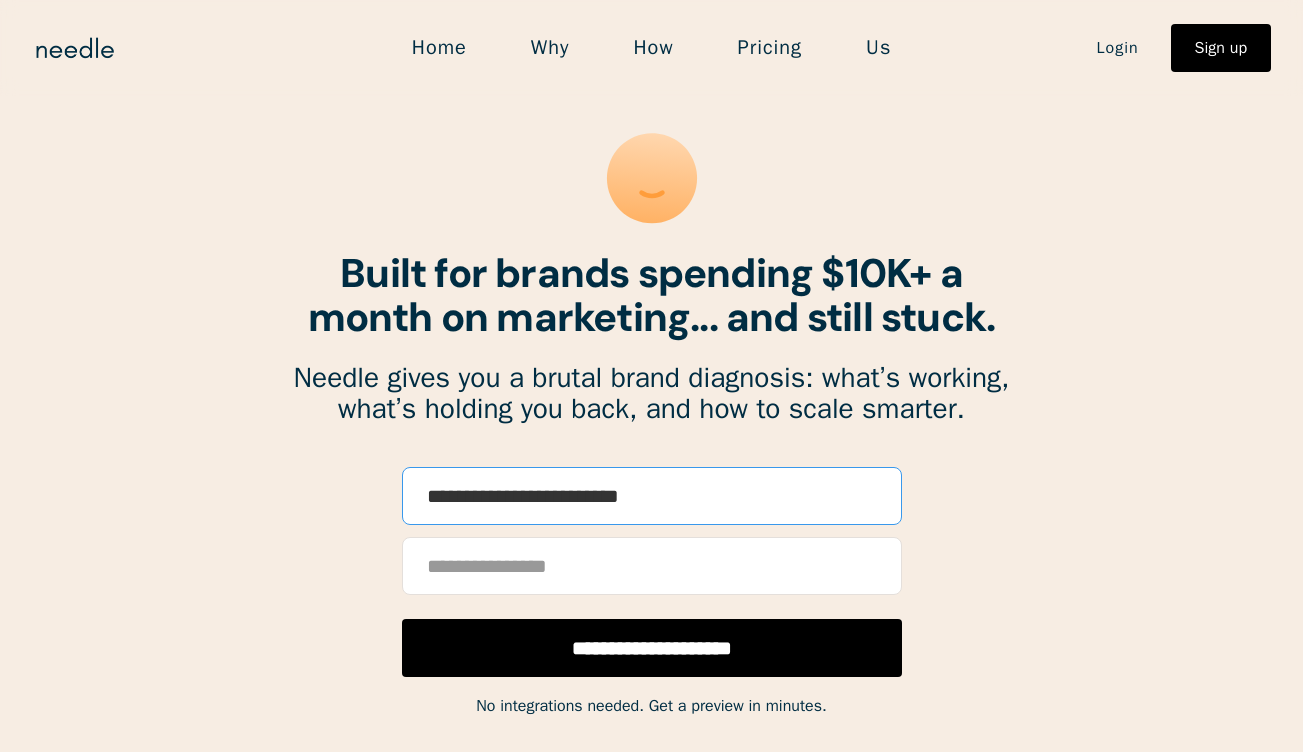 type on "**********" 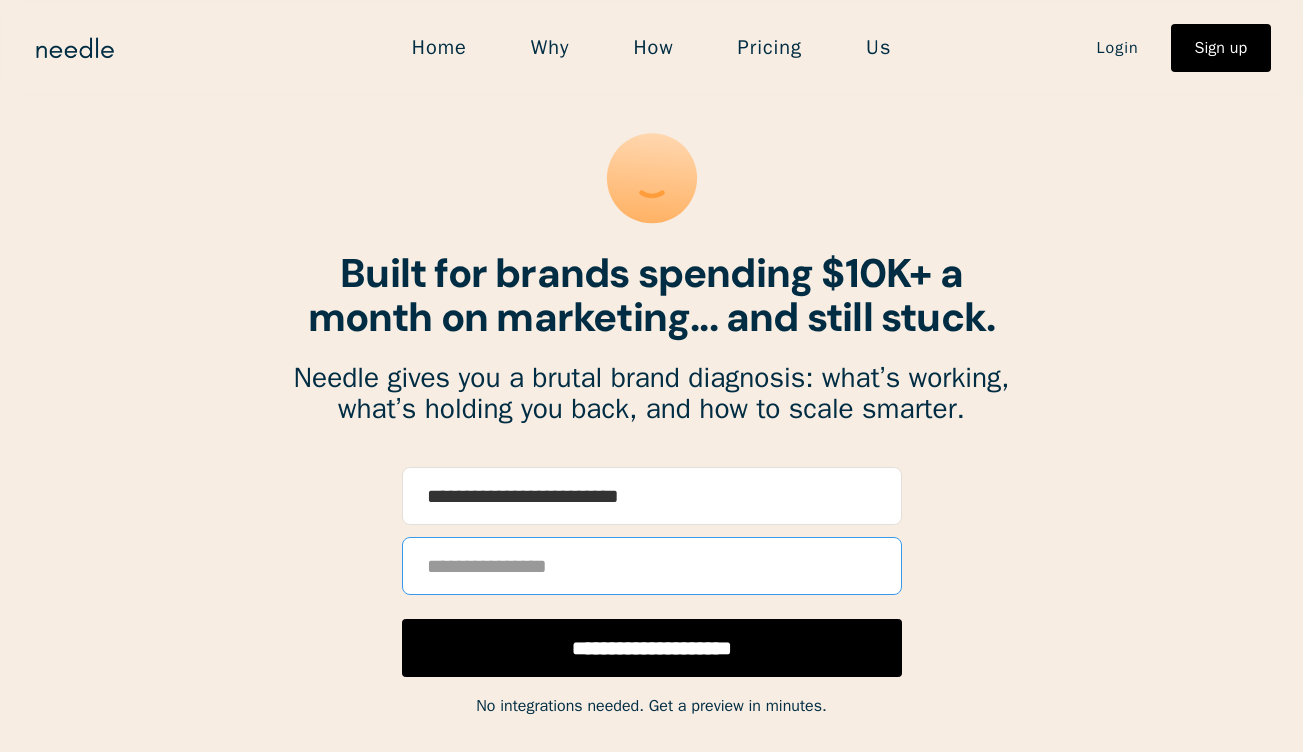 click at bounding box center (652, 566) 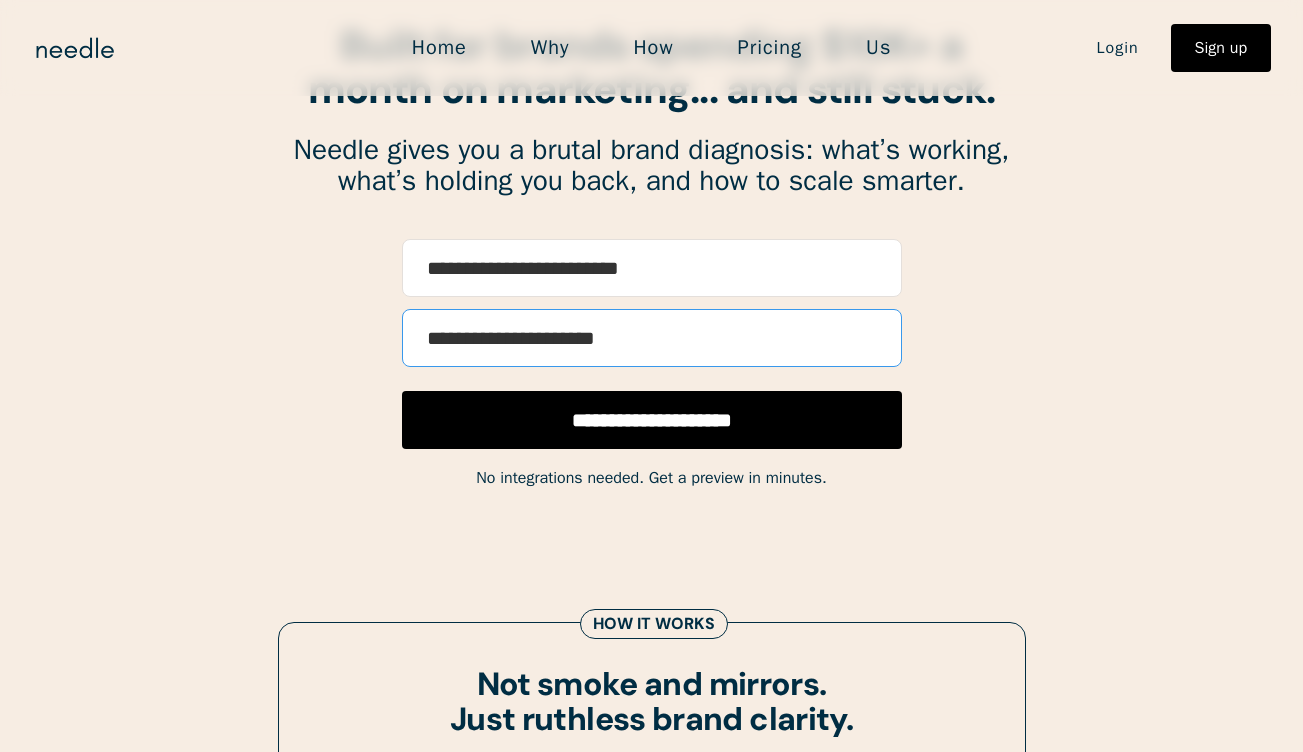 scroll, scrollTop: 302, scrollLeft: 0, axis: vertical 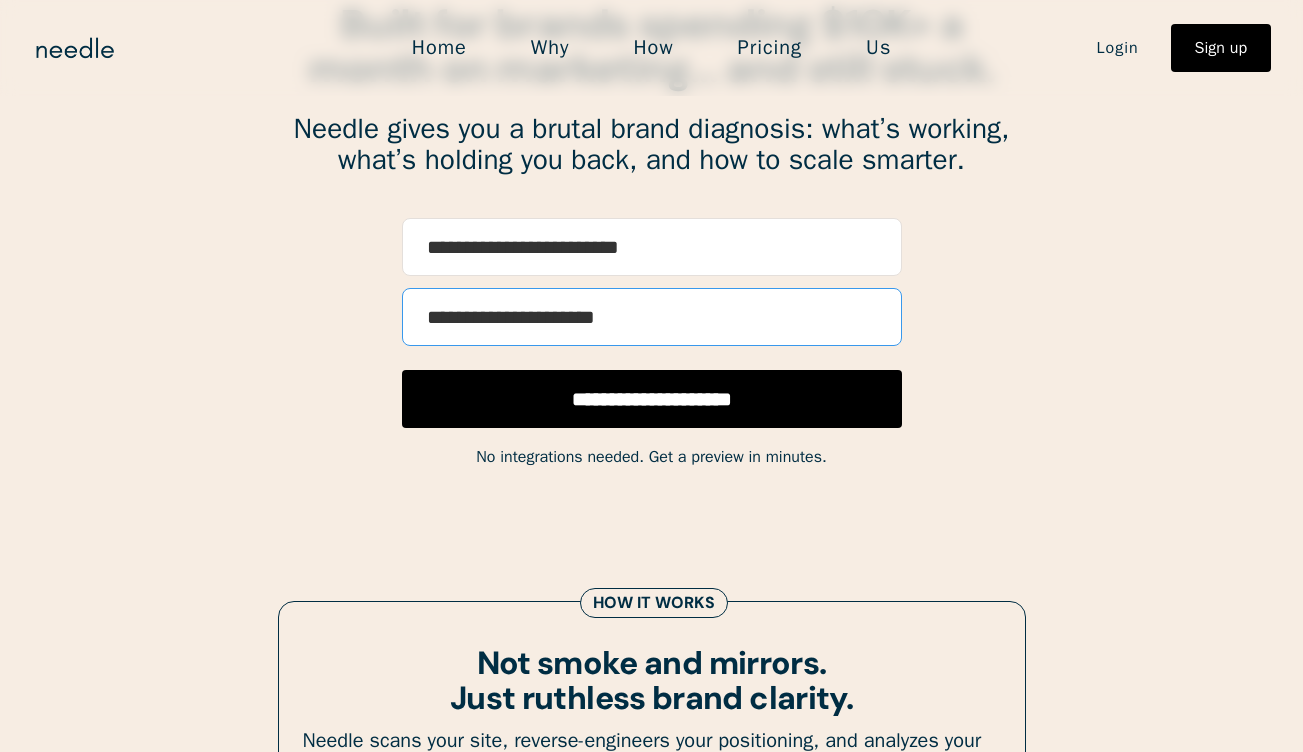 type on "**********" 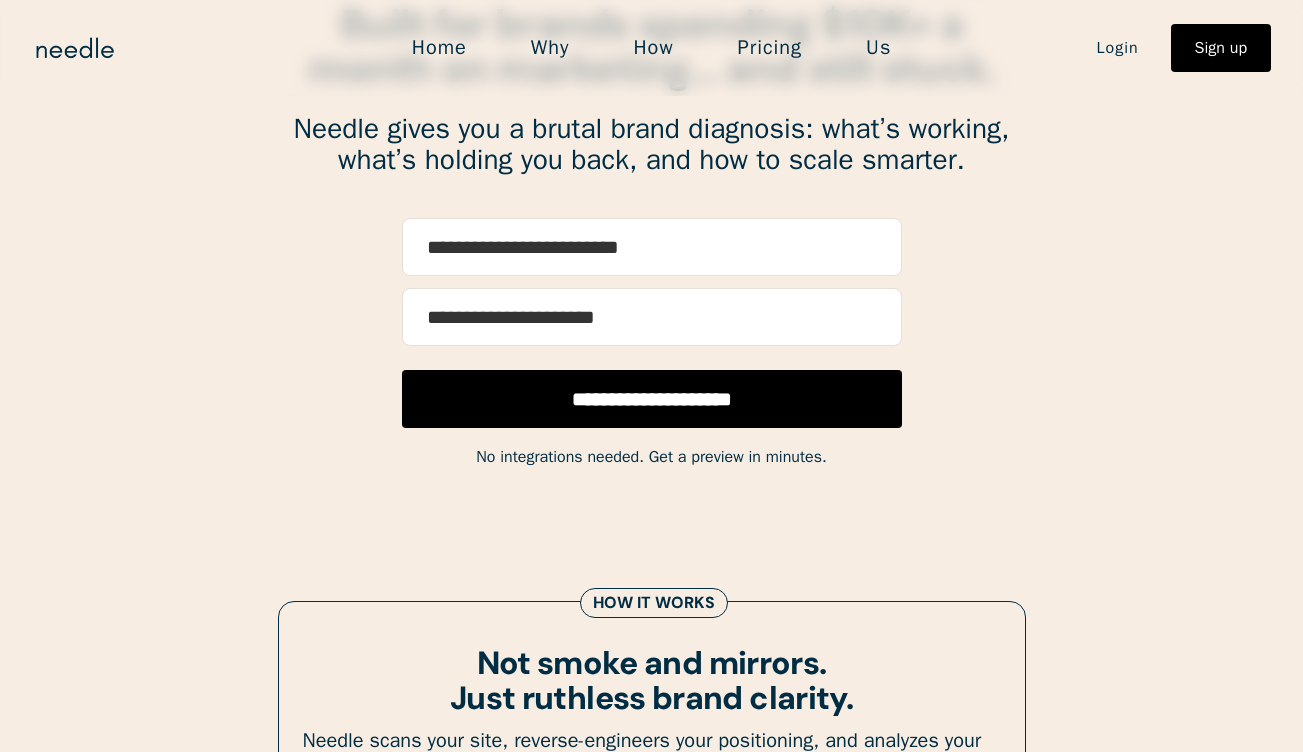 click on "**********" at bounding box center [652, 399] 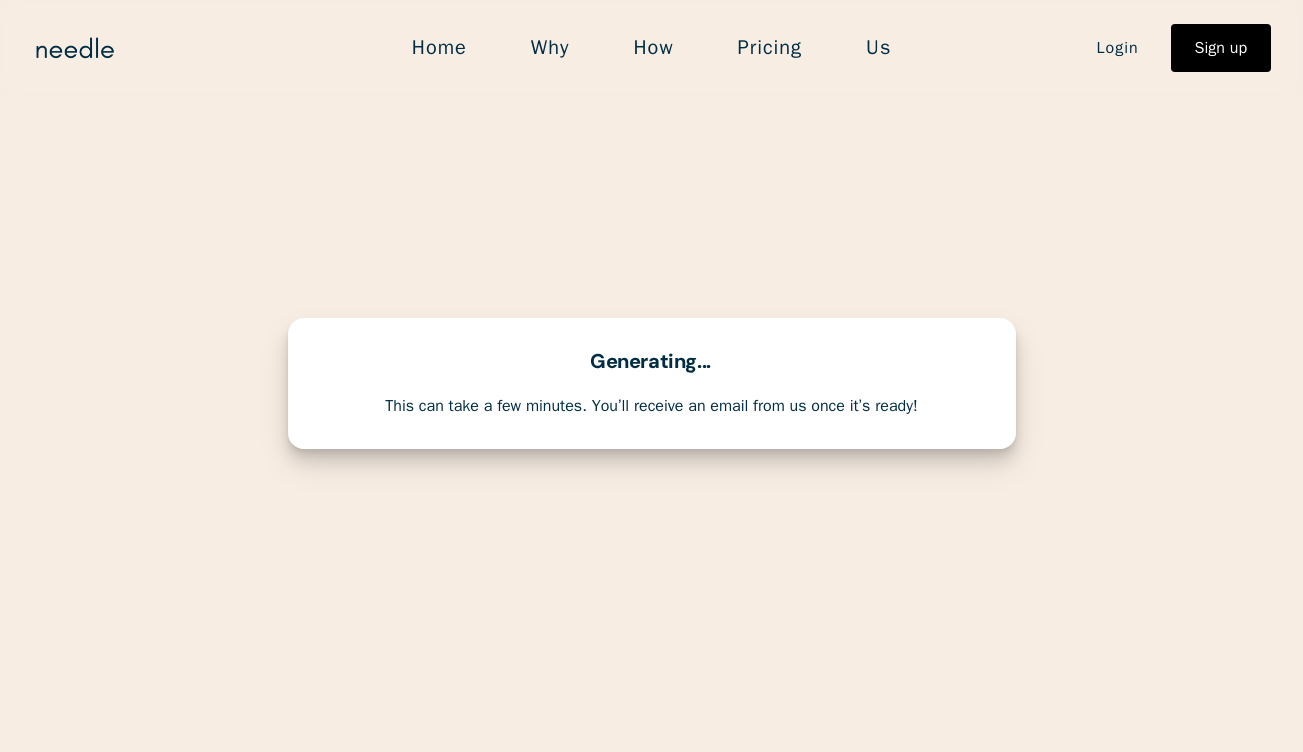scroll, scrollTop: 0, scrollLeft: 0, axis: both 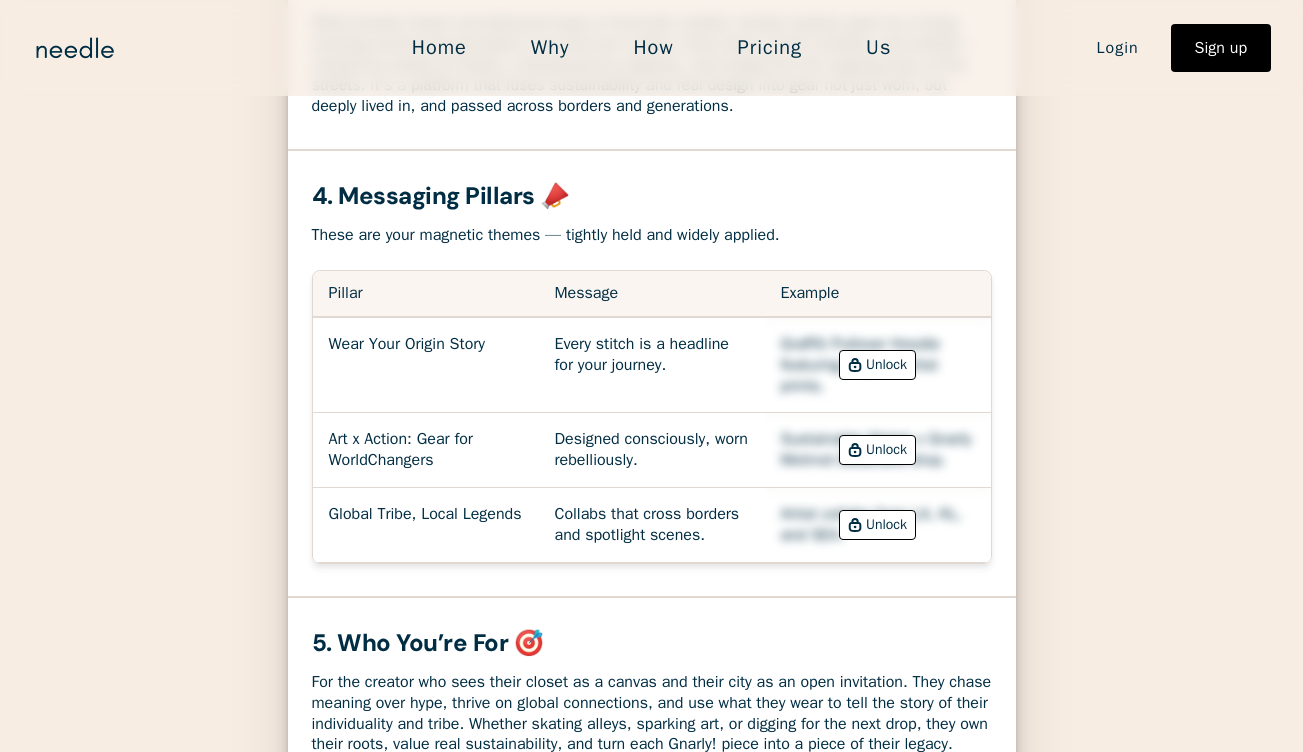click on "Unlock" at bounding box center [886, 365] 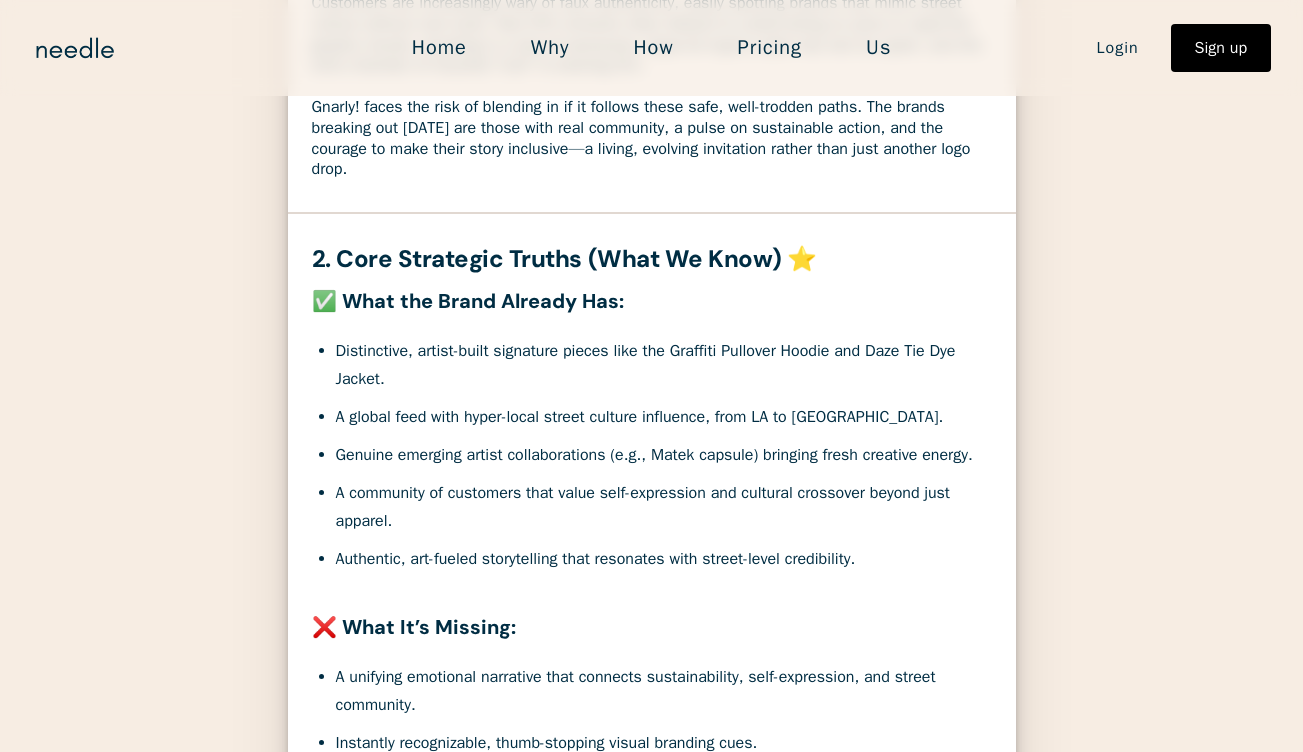 scroll, scrollTop: 633, scrollLeft: 0, axis: vertical 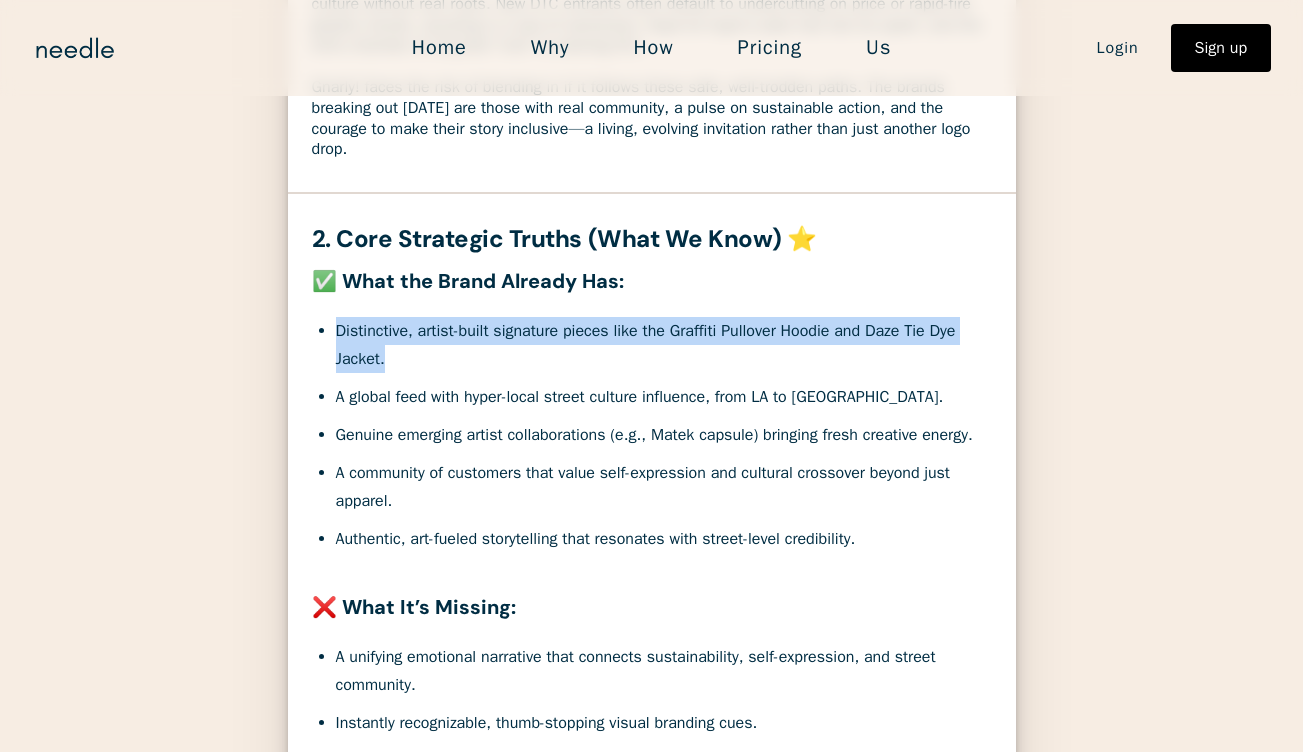 drag, startPoint x: 485, startPoint y: 366, endPoint x: 347, endPoint y: 314, distance: 147.47203 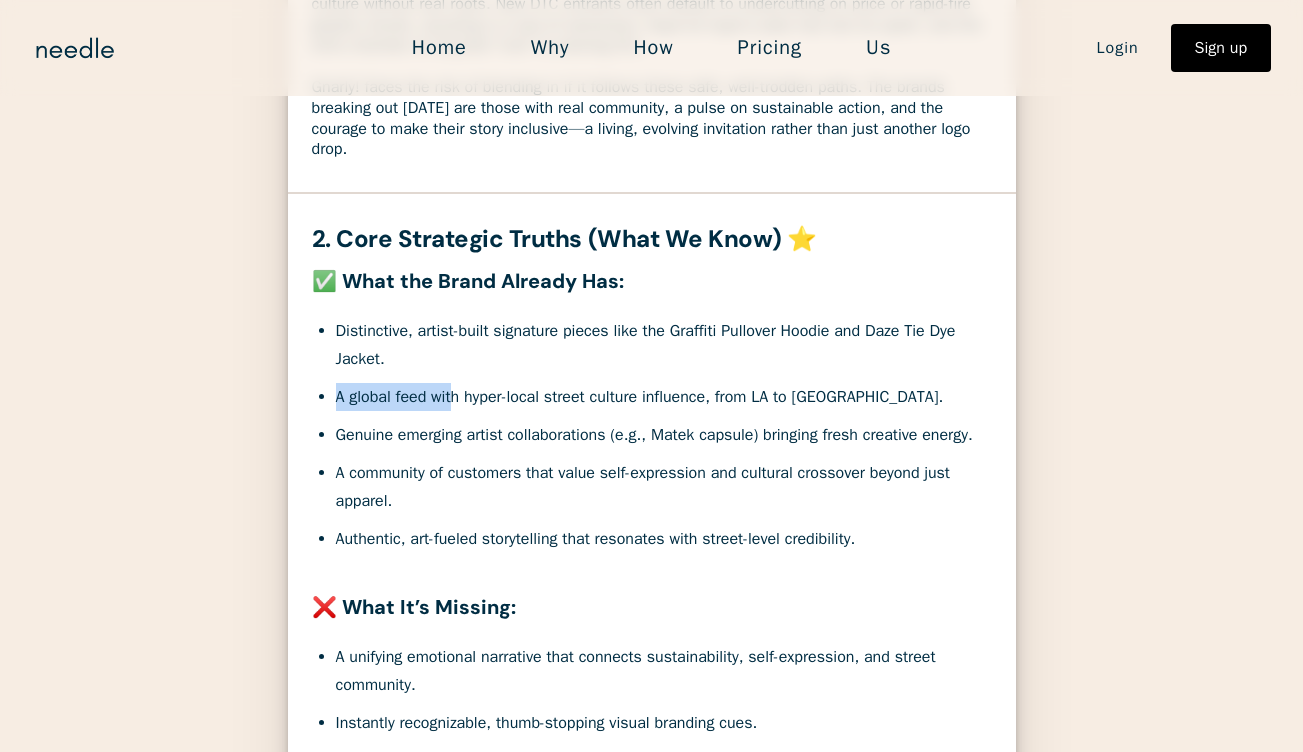 drag, startPoint x: 454, startPoint y: 403, endPoint x: 356, endPoint y: 380, distance: 100.6628 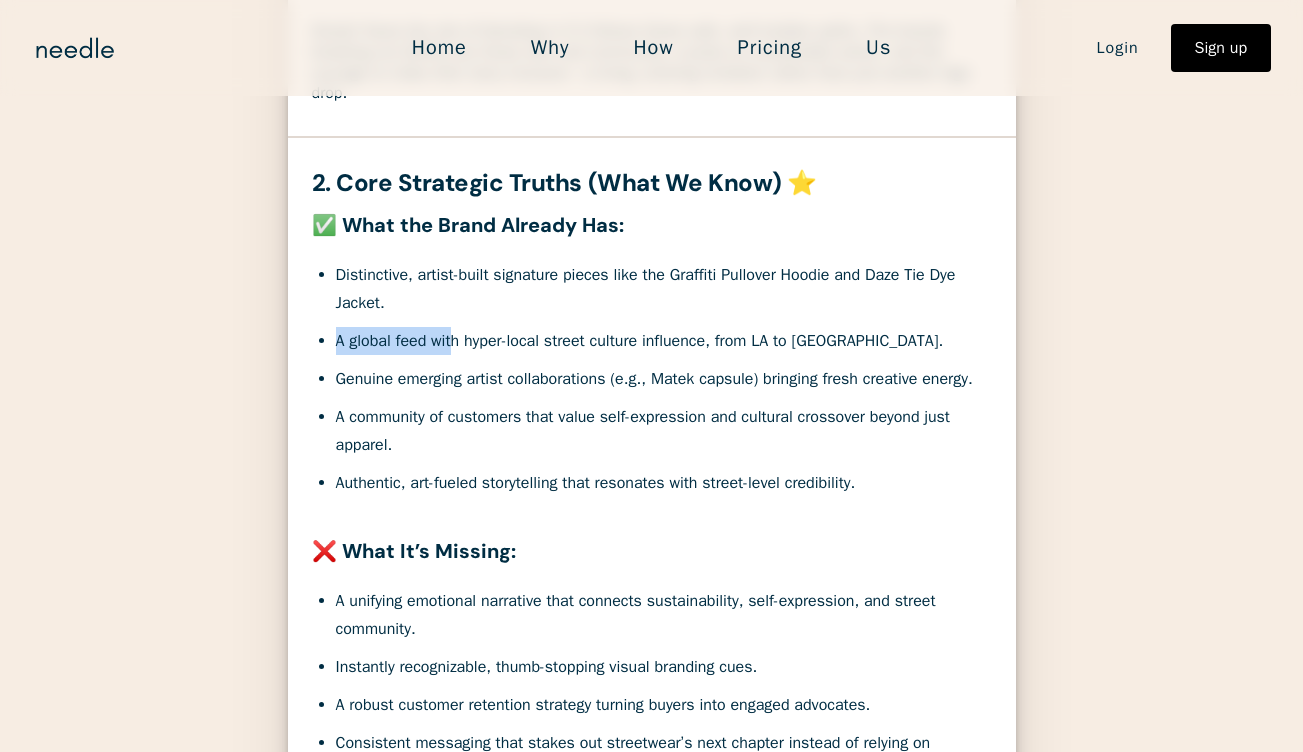 scroll, scrollTop: 691, scrollLeft: 0, axis: vertical 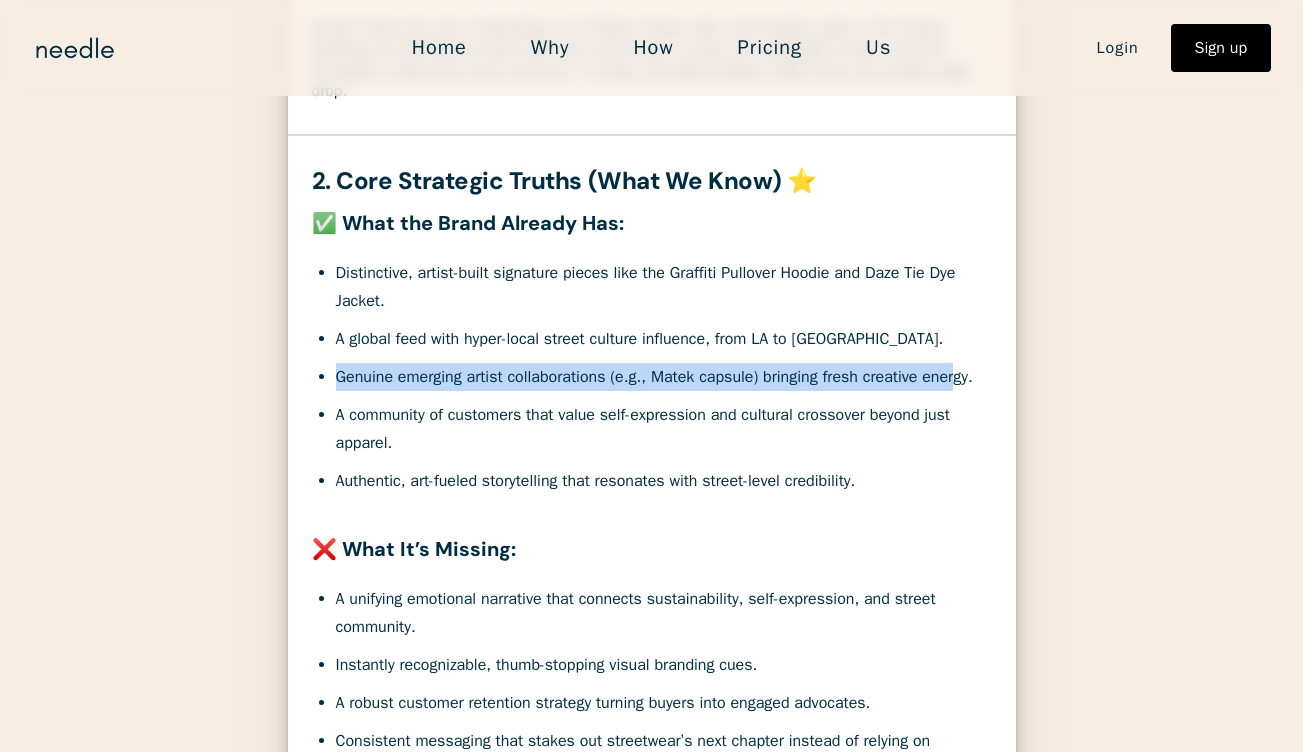 drag, startPoint x: 371, startPoint y: 404, endPoint x: 310, endPoint y: 381, distance: 65.192024 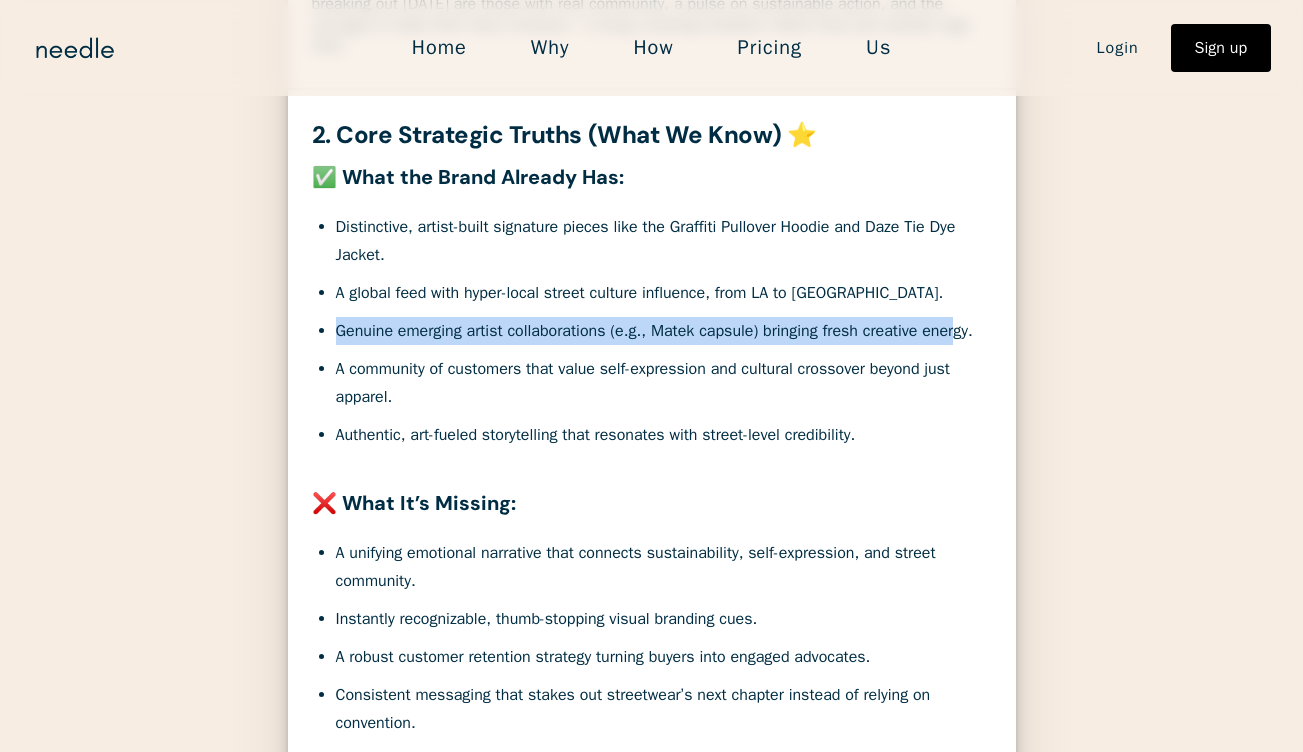 scroll, scrollTop: 773, scrollLeft: 0, axis: vertical 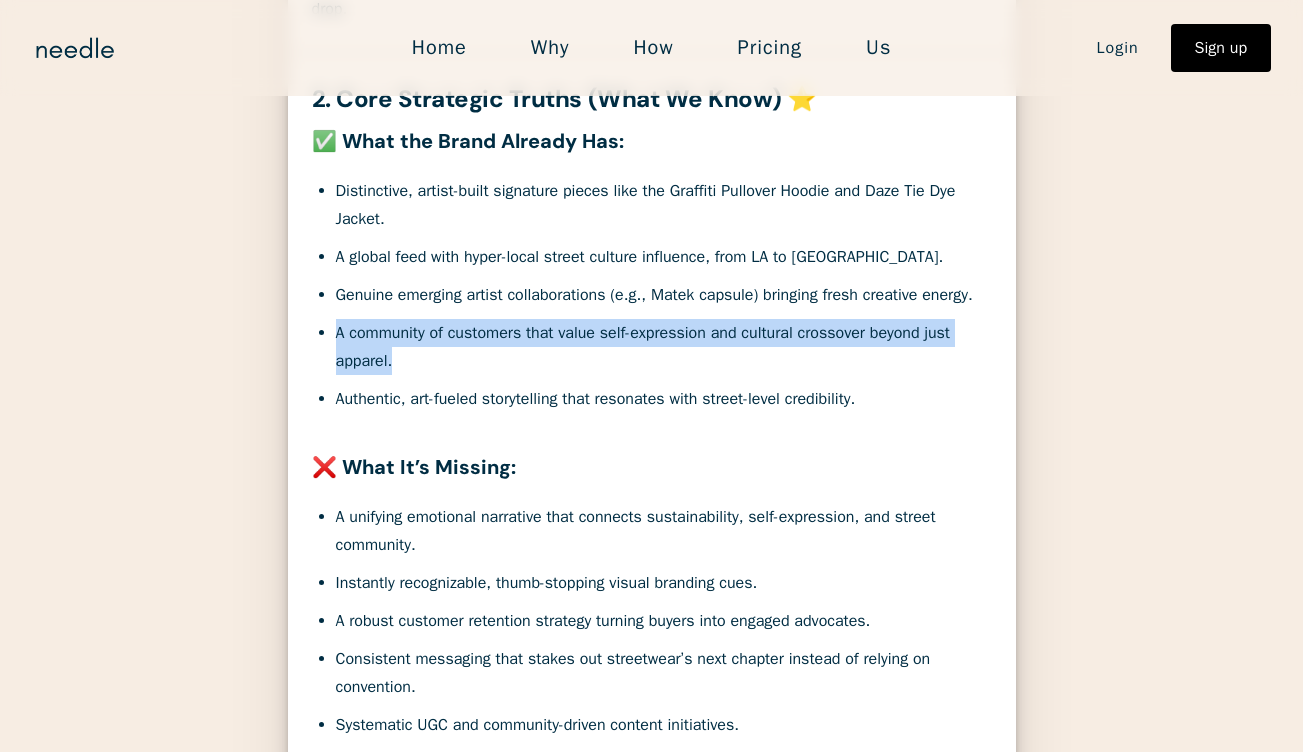 drag, startPoint x: 402, startPoint y: 385, endPoint x: 339, endPoint y: 361, distance: 67.41662 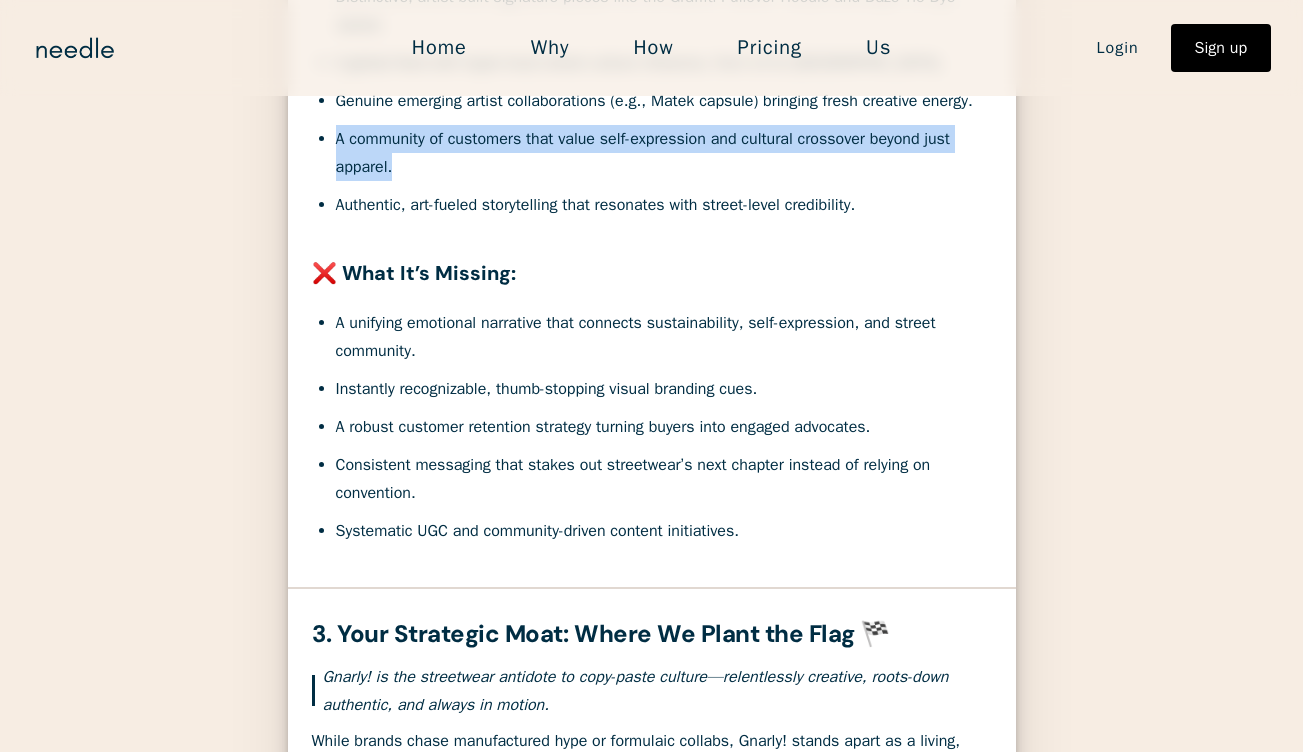 scroll, scrollTop: 1007, scrollLeft: 0, axis: vertical 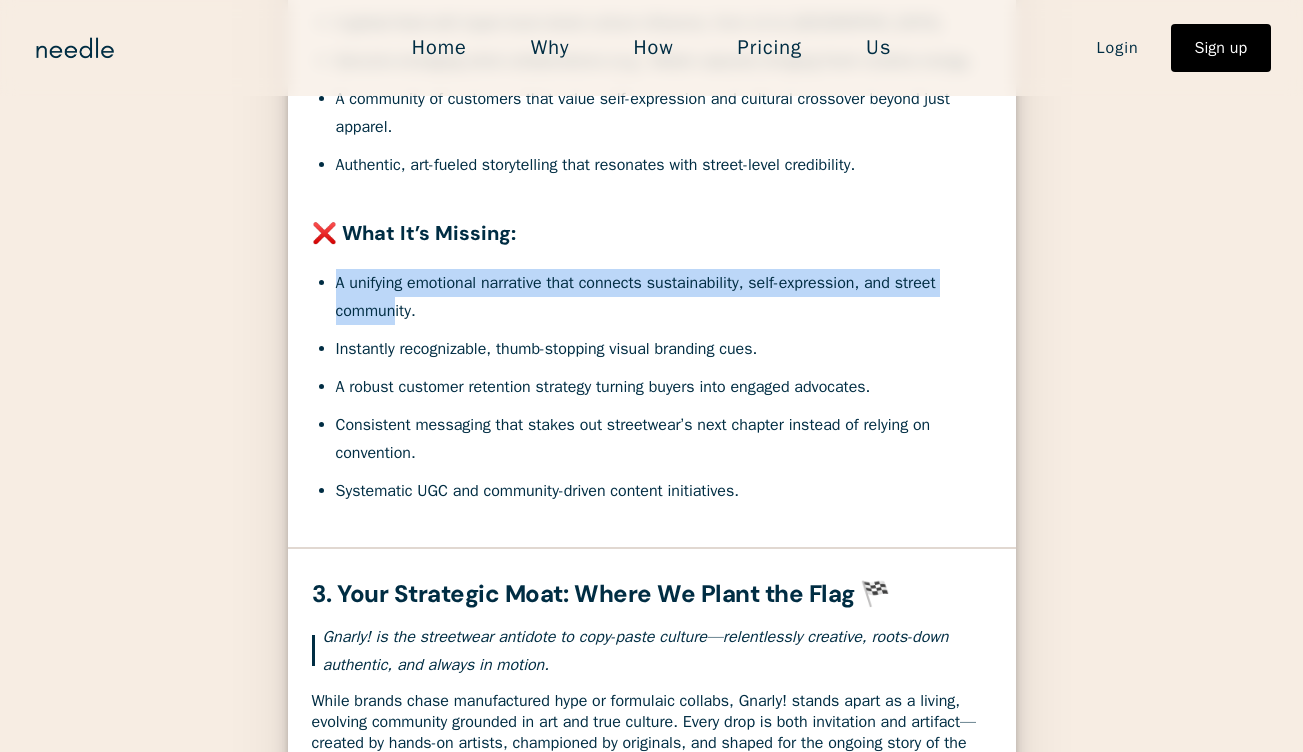 drag, startPoint x: 398, startPoint y: 345, endPoint x: 337, endPoint y: 315, distance: 67.977936 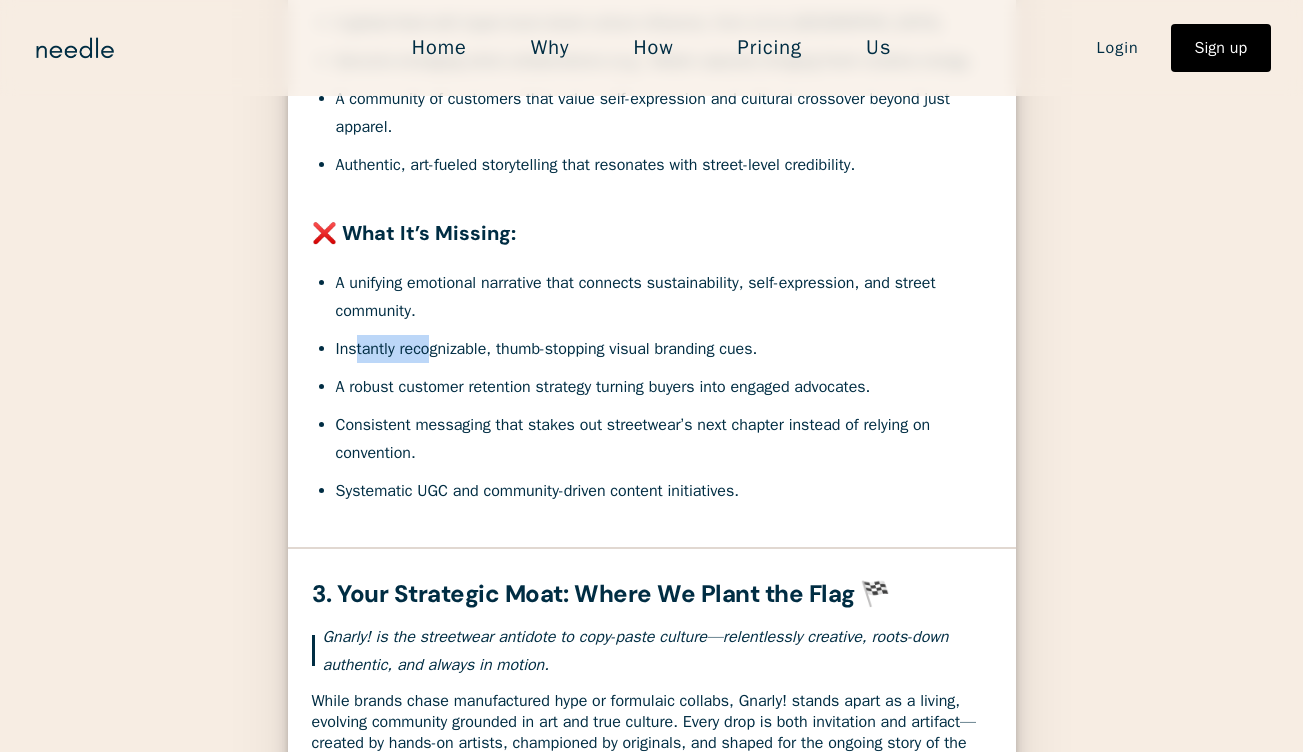 drag, startPoint x: 437, startPoint y: 380, endPoint x: 354, endPoint y: 366, distance: 84.17244 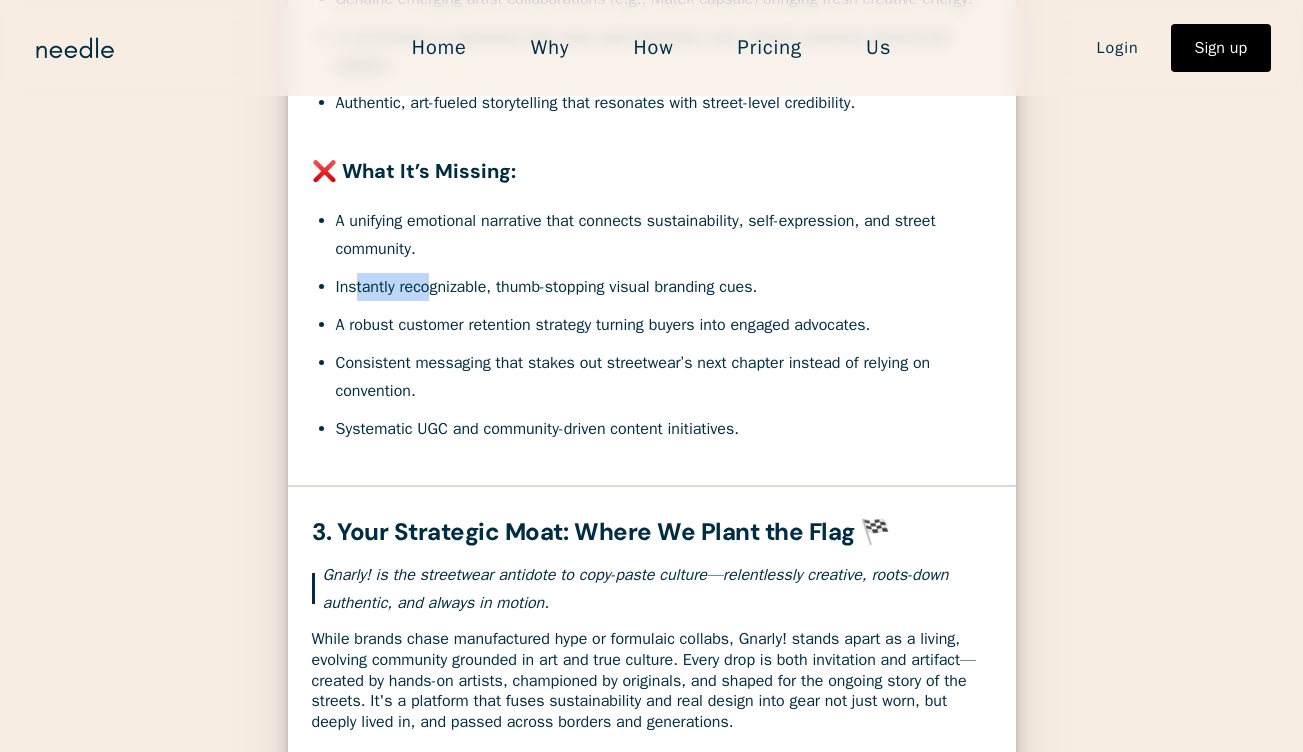 scroll, scrollTop: 1071, scrollLeft: 0, axis: vertical 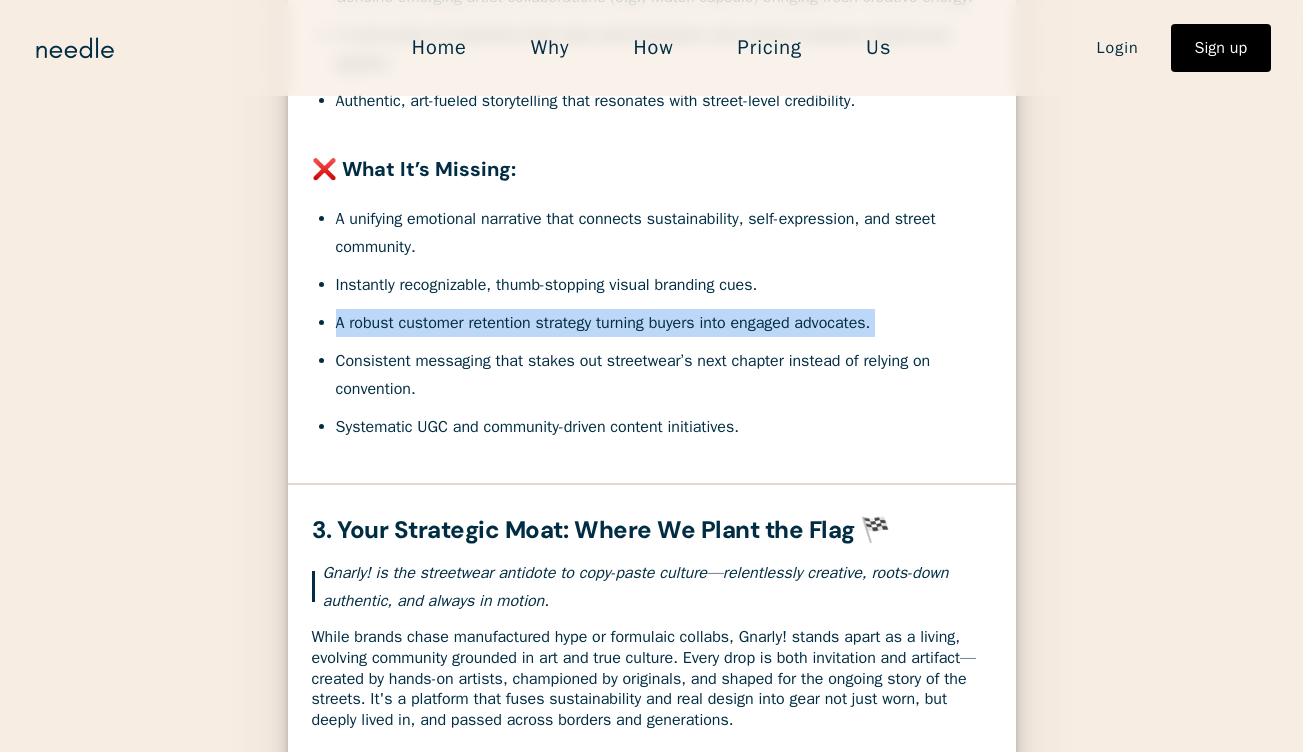 drag, startPoint x: 373, startPoint y: 369, endPoint x: 340, endPoint y: 350, distance: 38.078865 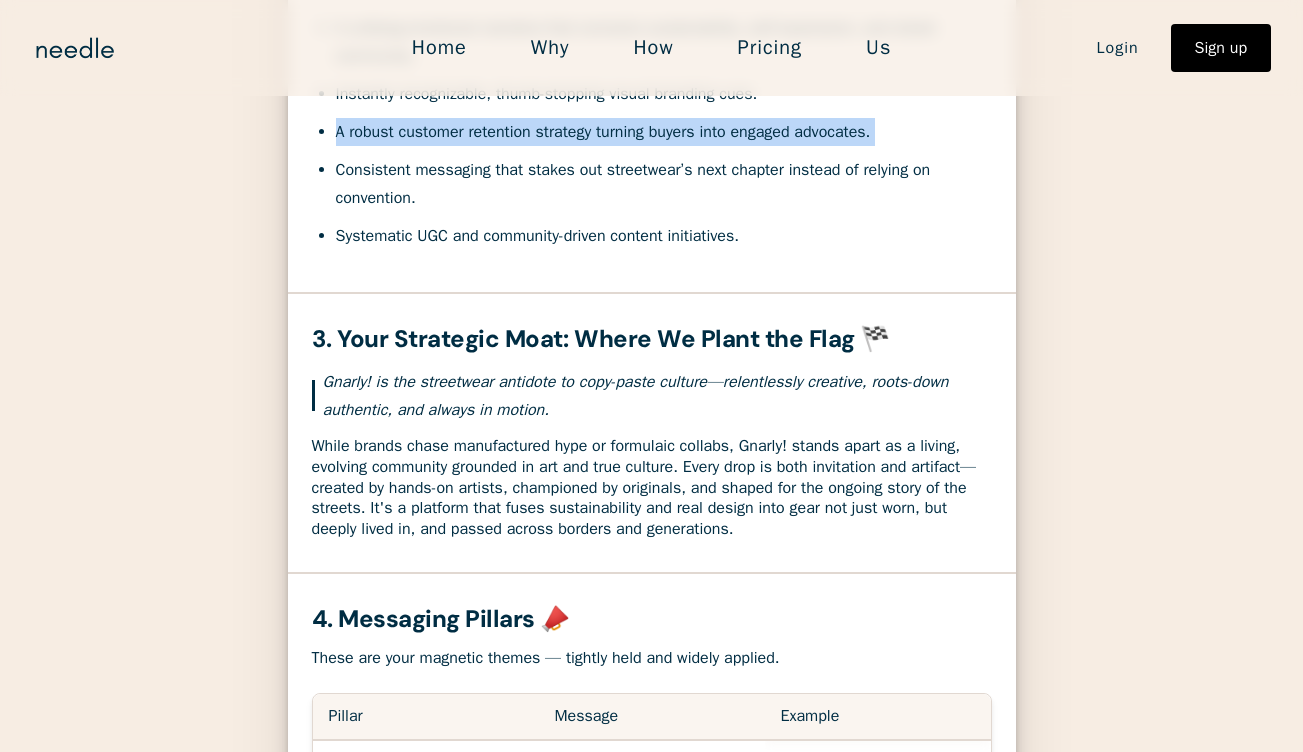 scroll, scrollTop: 1267, scrollLeft: 0, axis: vertical 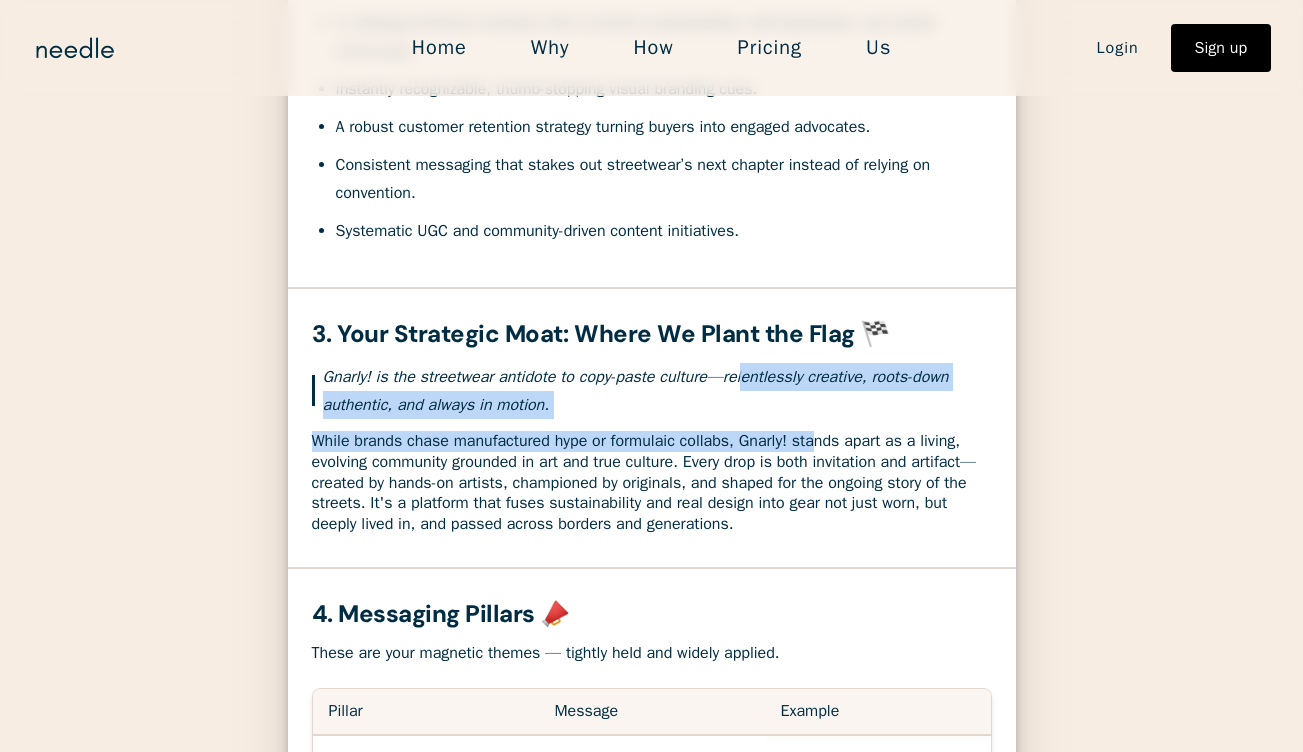 drag, startPoint x: 790, startPoint y: 409, endPoint x: 830, endPoint y: 458, distance: 63.25346 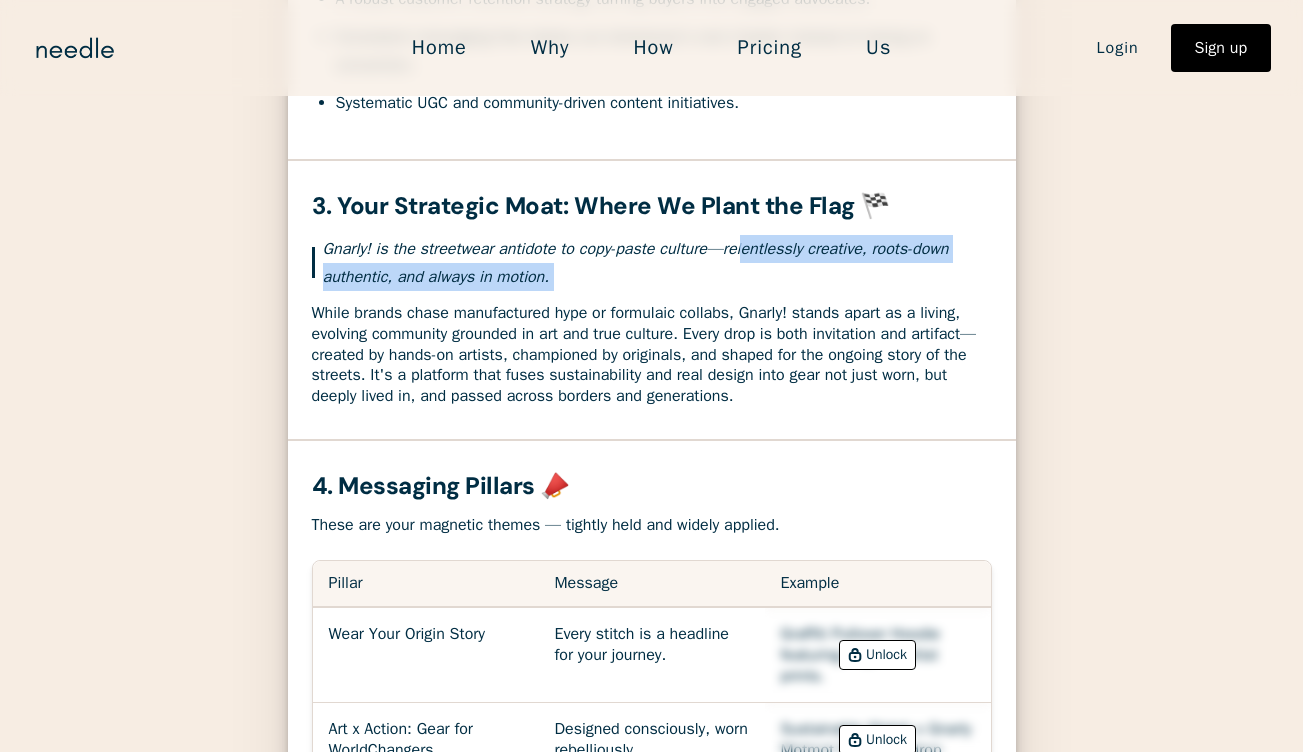 scroll, scrollTop: 1467, scrollLeft: 0, axis: vertical 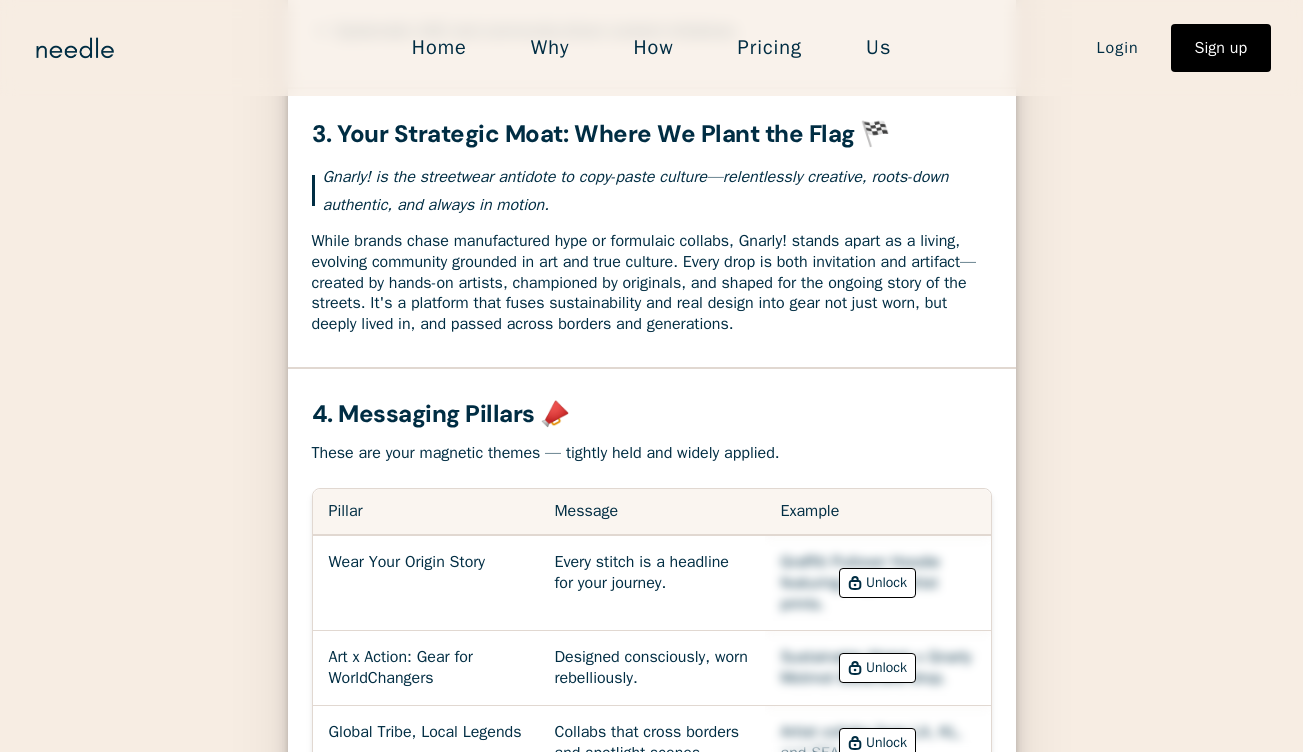 click on "3. Your Strategic Moat: Where We Plant the Flag 🏁 Gnarly! is the streetwear antidote to copy-paste culture—relentlessly creative, roots-down authentic, and always in motion. While brands chase manufactured hype or formulaic collabs, Gnarly! stands apart as a living, evolving community grounded in art and true culture. Every drop is both invitation and artifact—created by hands-on artists, championed by originals, and shaped for the ongoing story of the streets. It's a platform that fuses sustainability and real design into gear not just worn, but deeply lived in, and passed across borders and generations." at bounding box center [652, 228] 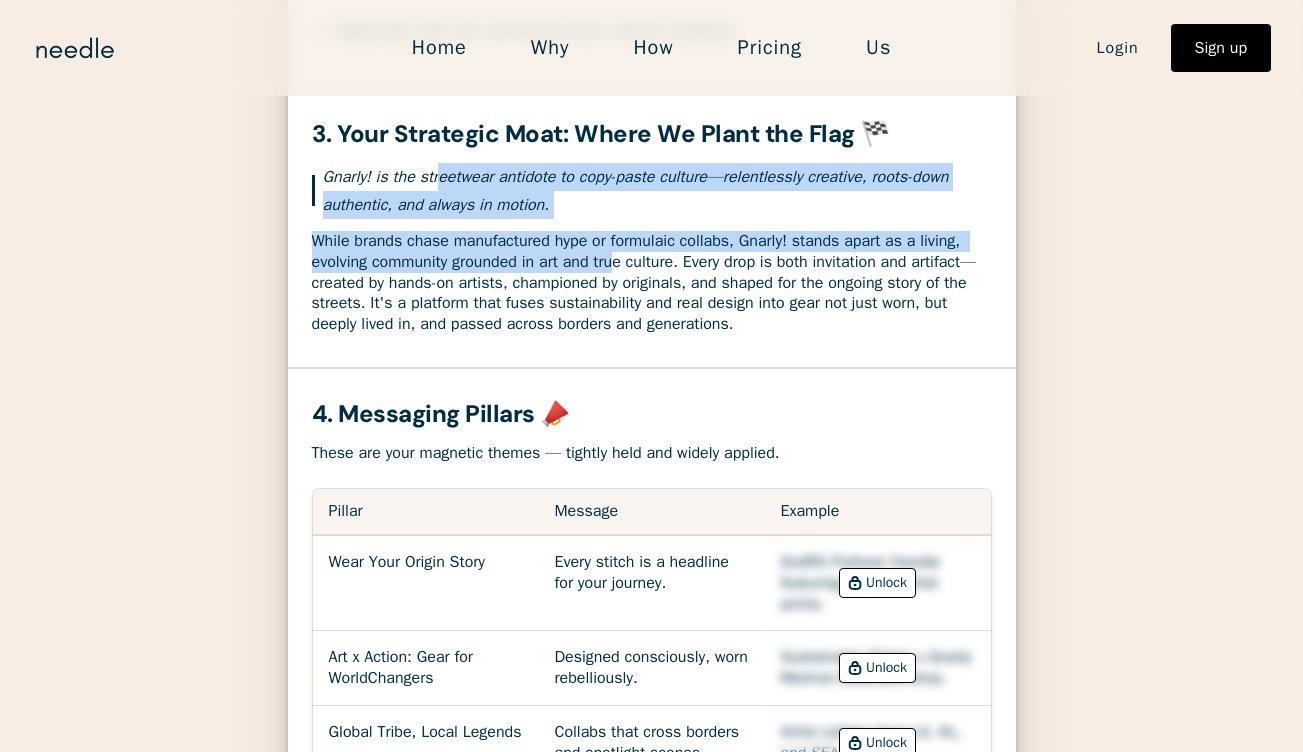 drag, startPoint x: 453, startPoint y: 205, endPoint x: 663, endPoint y: 294, distance: 228.08113 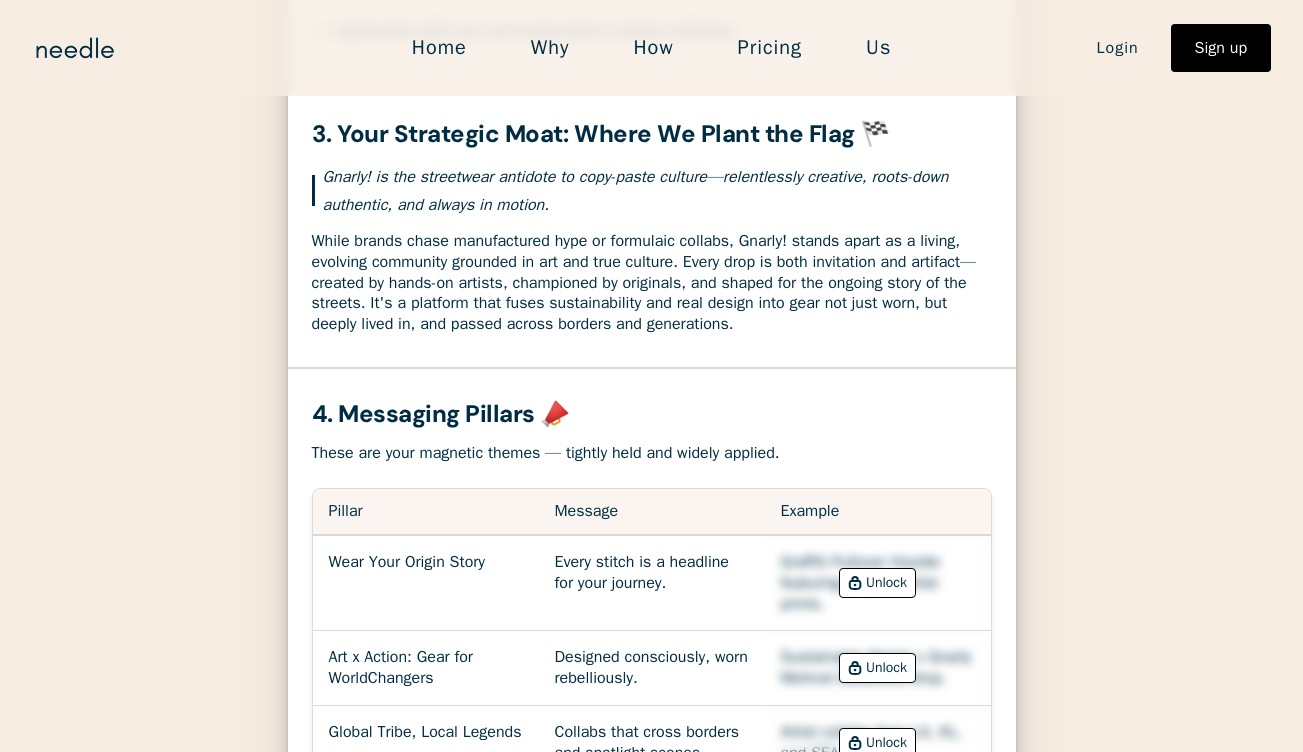 click on "While brands chase manufactured hype or formulaic collabs, Gnarly! stands apart as a living, evolving community grounded in art and true culture. Every drop is both invitation and artifact—created by hands-on artists, championed by originals, and shaped for the ongoing story of the streets. It's a platform that fuses sustainability and real design into gear not just worn, but deeply lived in, and passed across borders and generations." at bounding box center [652, 283] 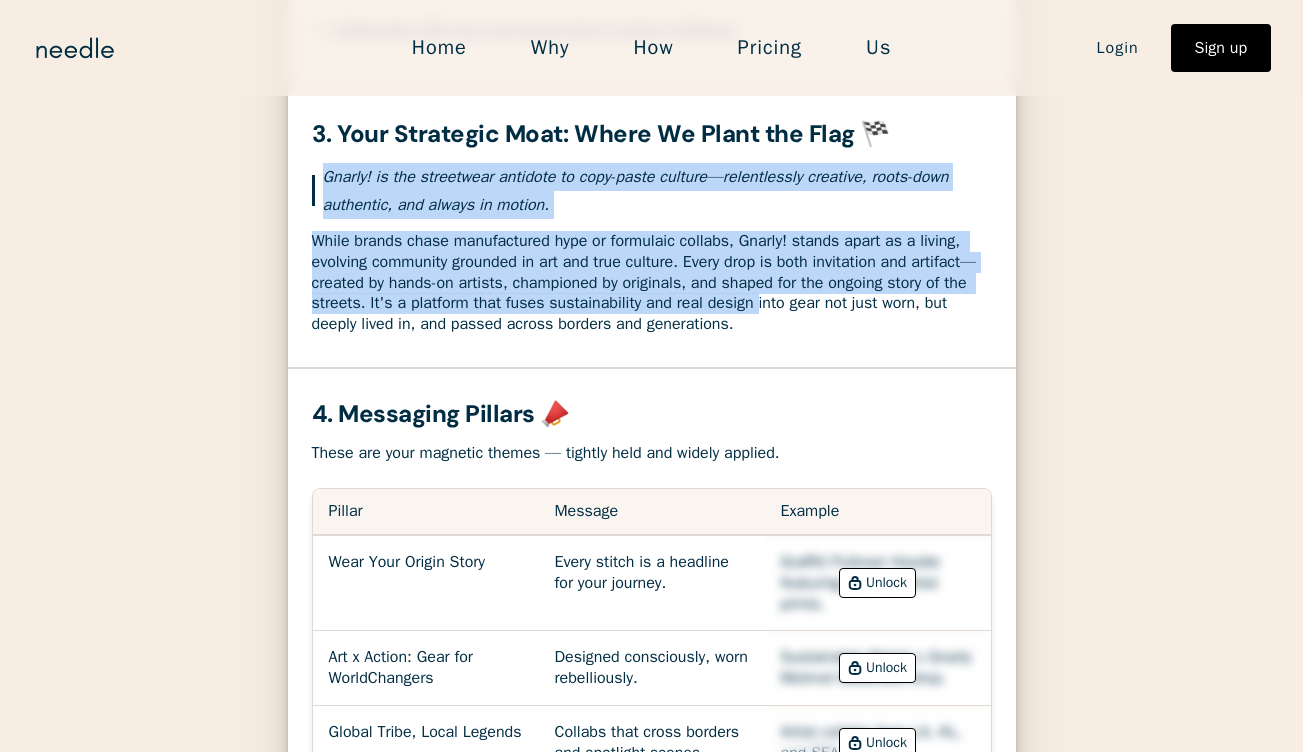 drag, startPoint x: 792, startPoint y: 341, endPoint x: 328, endPoint y: 195, distance: 486.4278 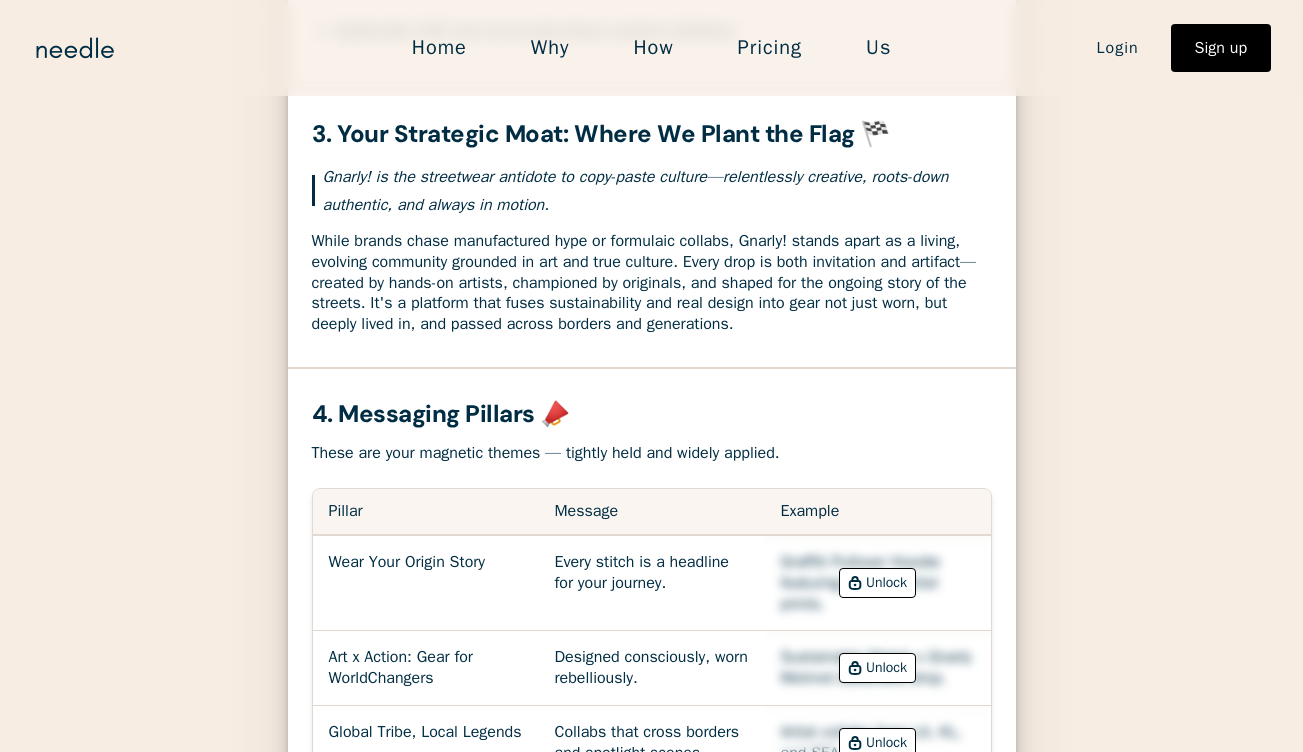 click on "While brands chase manufactured hype or formulaic collabs, Gnarly! stands apart as a living, evolving community grounded in art and true culture. Every drop is both invitation and artifact—created by hands-on artists, championed by originals, and shaped for the ongoing story of the streets. It's a platform that fuses sustainability and real design into gear not just worn, but deeply lived in, and passed across borders and generations." at bounding box center (652, 283) 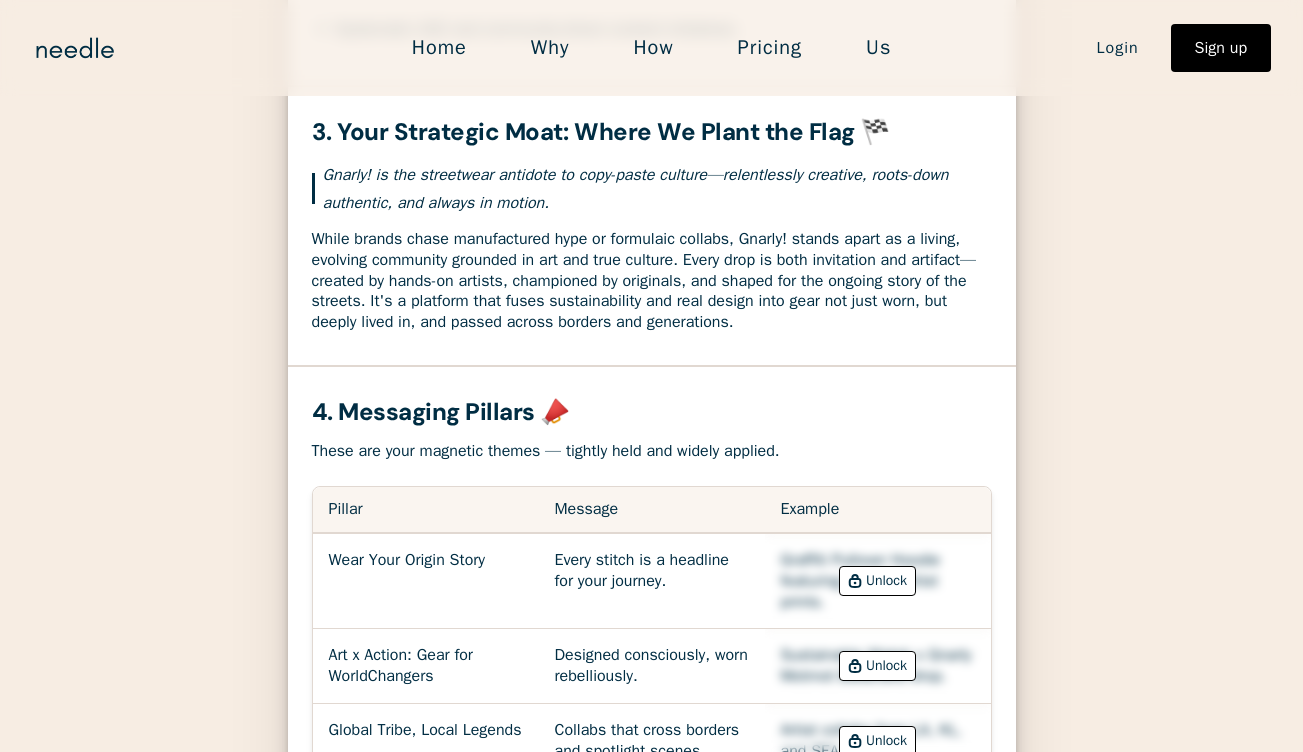 scroll, scrollTop: 1473, scrollLeft: 0, axis: vertical 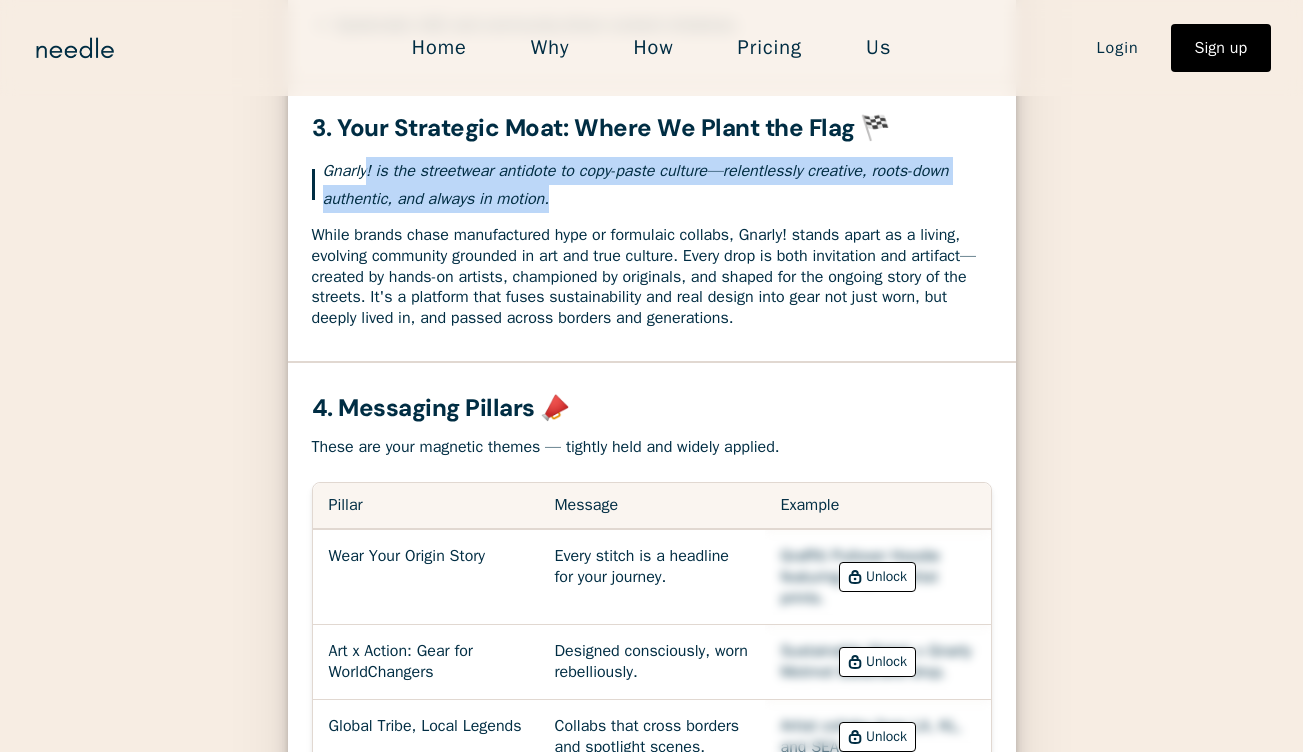 drag, startPoint x: 662, startPoint y: 240, endPoint x: 372, endPoint y: 199, distance: 292.88394 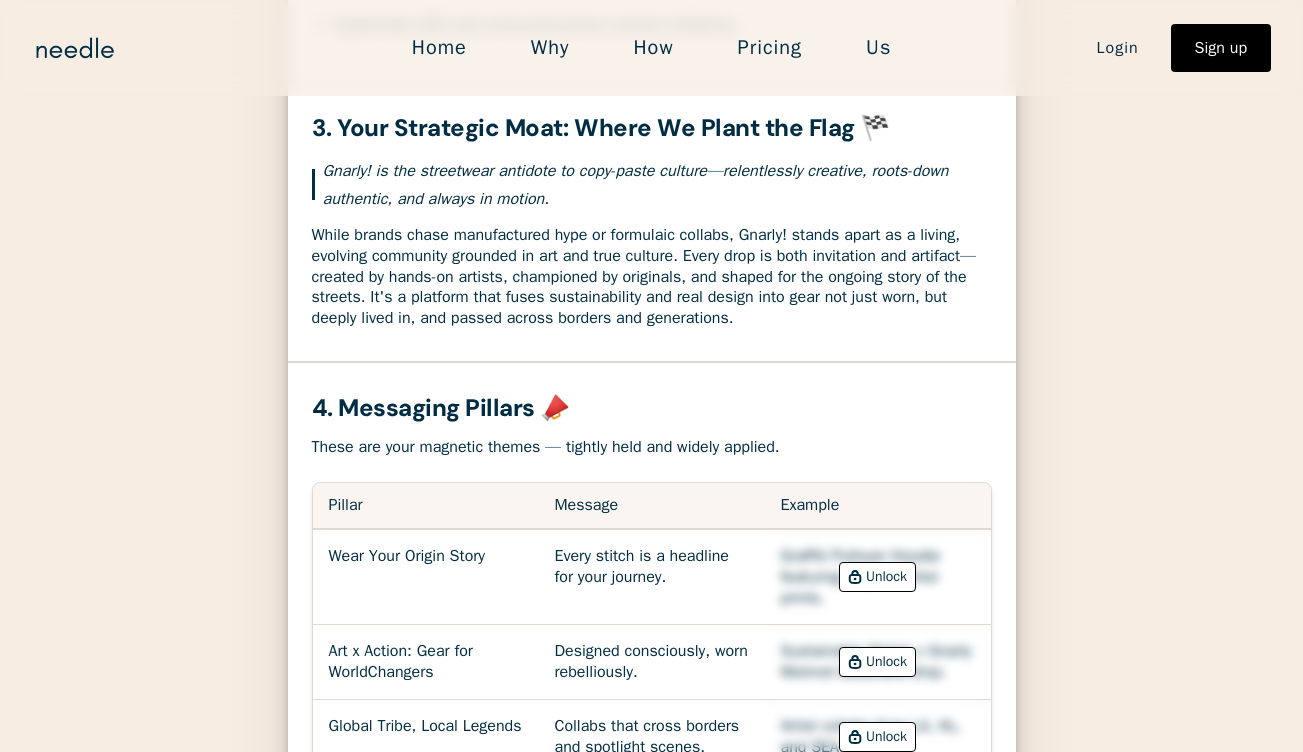 drag, startPoint x: 646, startPoint y: 245, endPoint x: 656, endPoint y: 250, distance: 11.18034 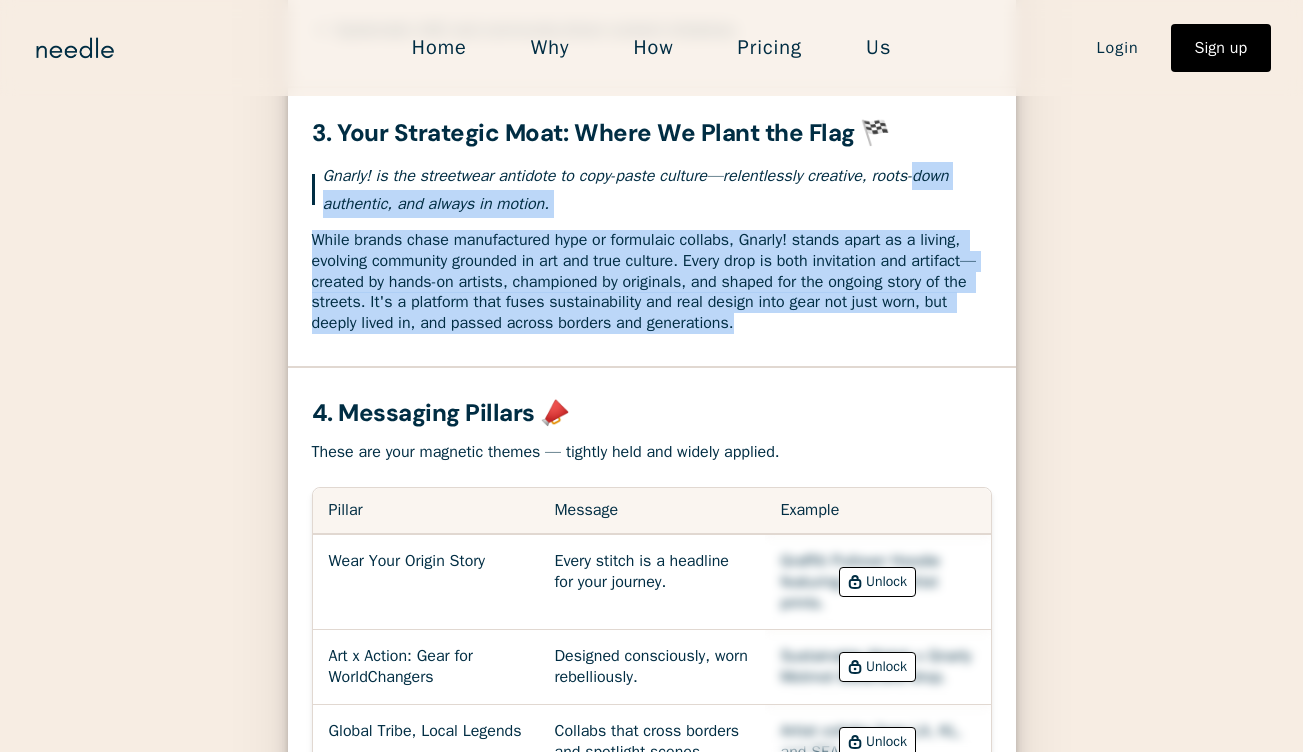 drag, startPoint x: 811, startPoint y: 363, endPoint x: 318, endPoint y: 217, distance: 514.16437 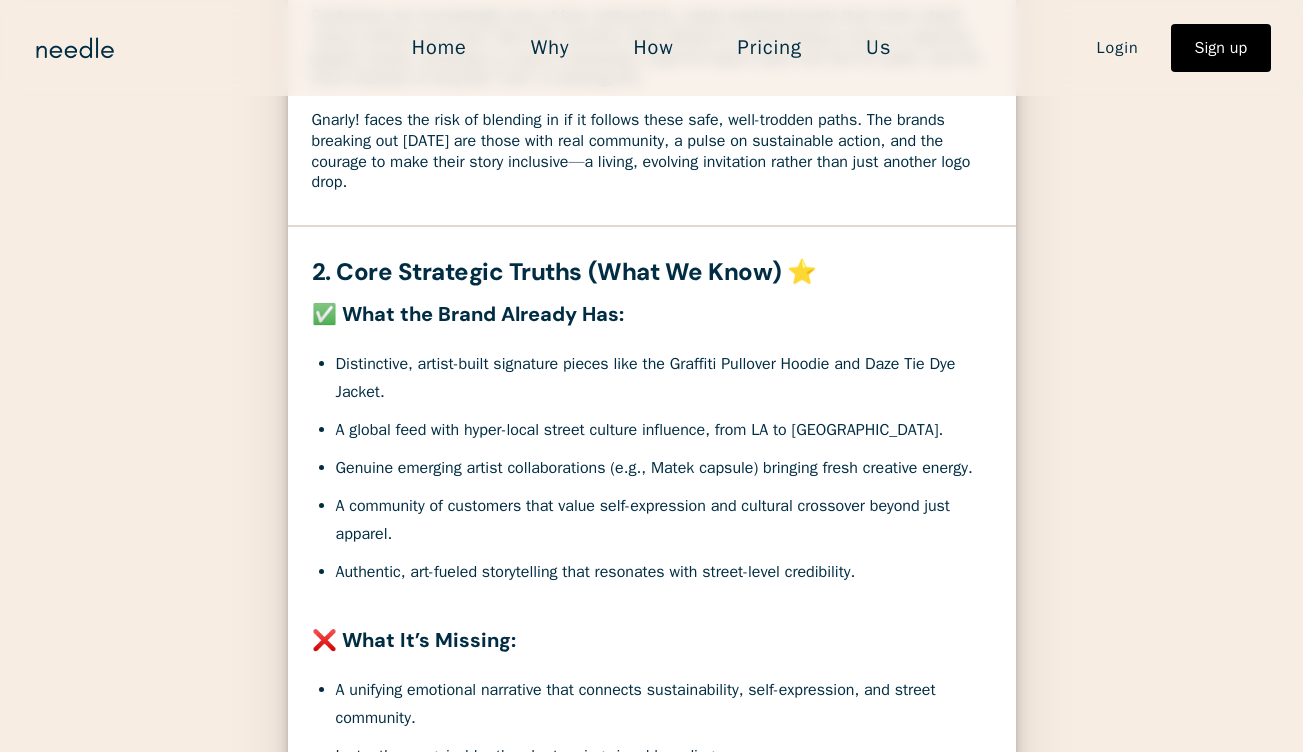 scroll, scrollTop: 679, scrollLeft: 0, axis: vertical 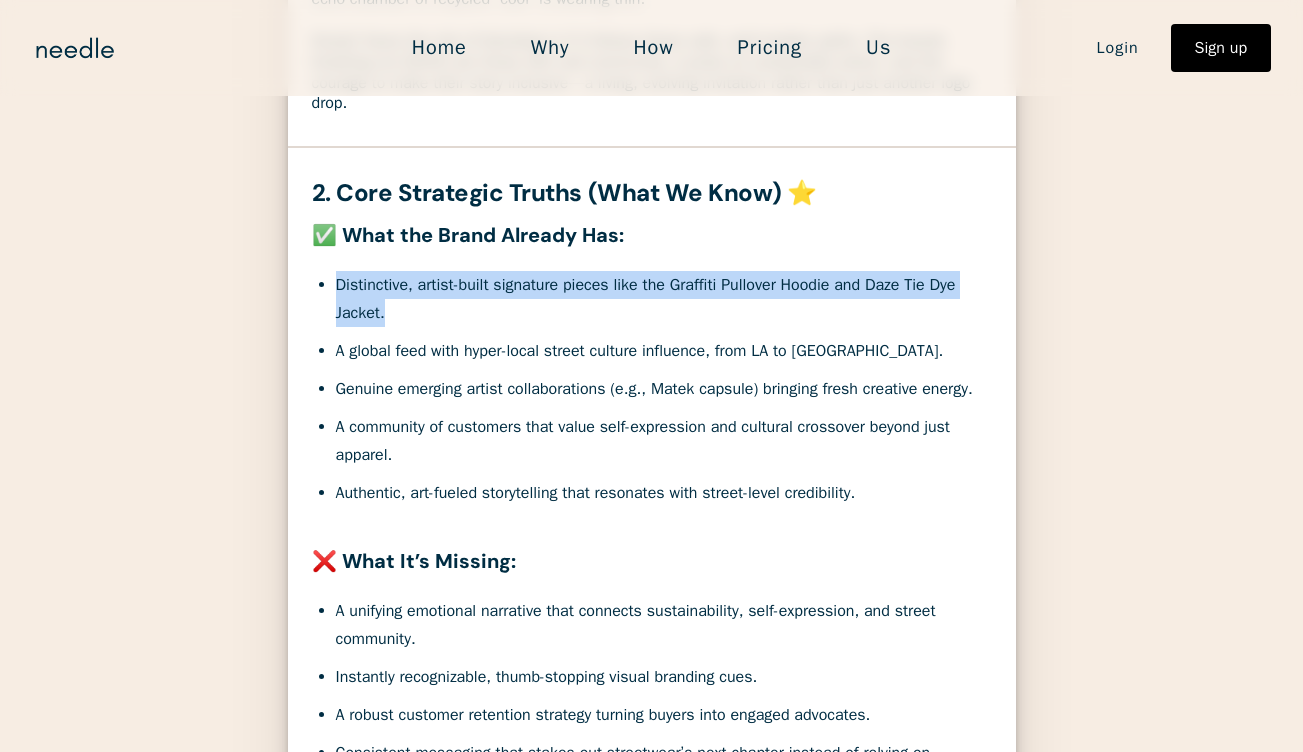 drag, startPoint x: 456, startPoint y: 302, endPoint x: 409, endPoint y: 293, distance: 47.853943 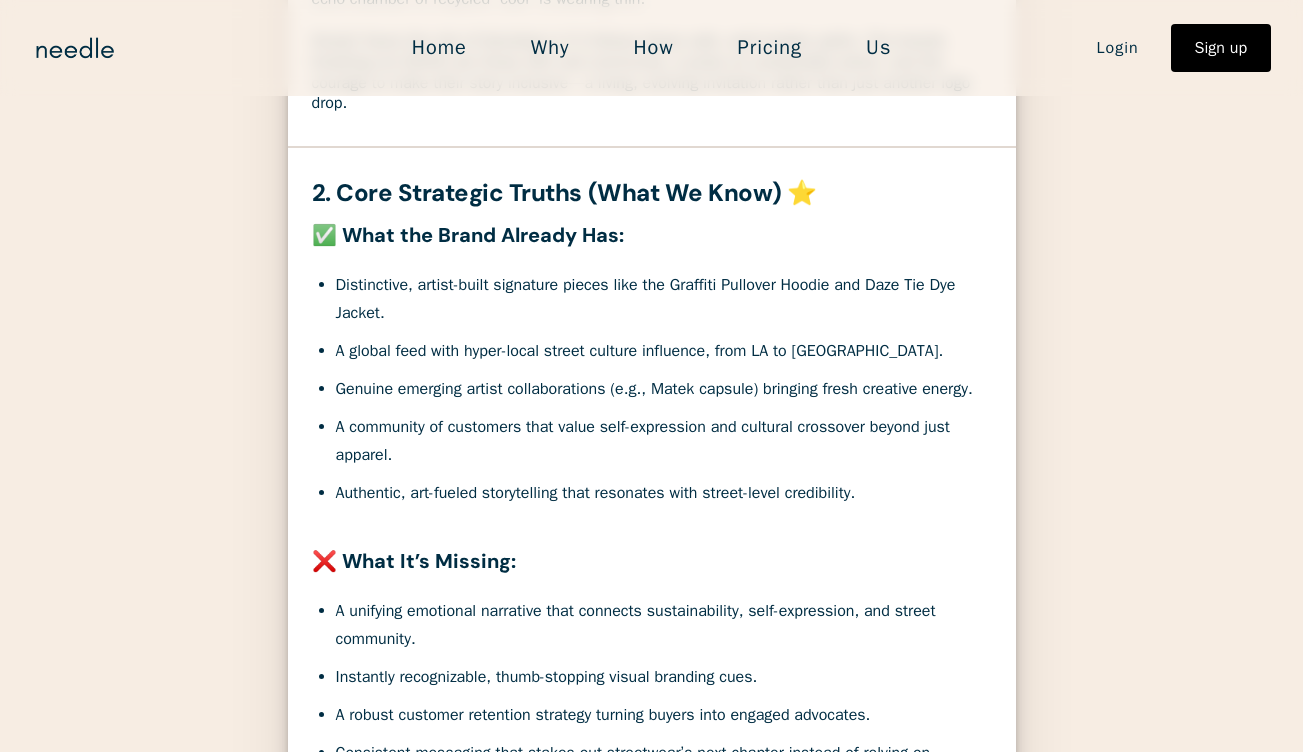 drag, startPoint x: 423, startPoint y: 281, endPoint x: 553, endPoint y: 289, distance: 130.24593 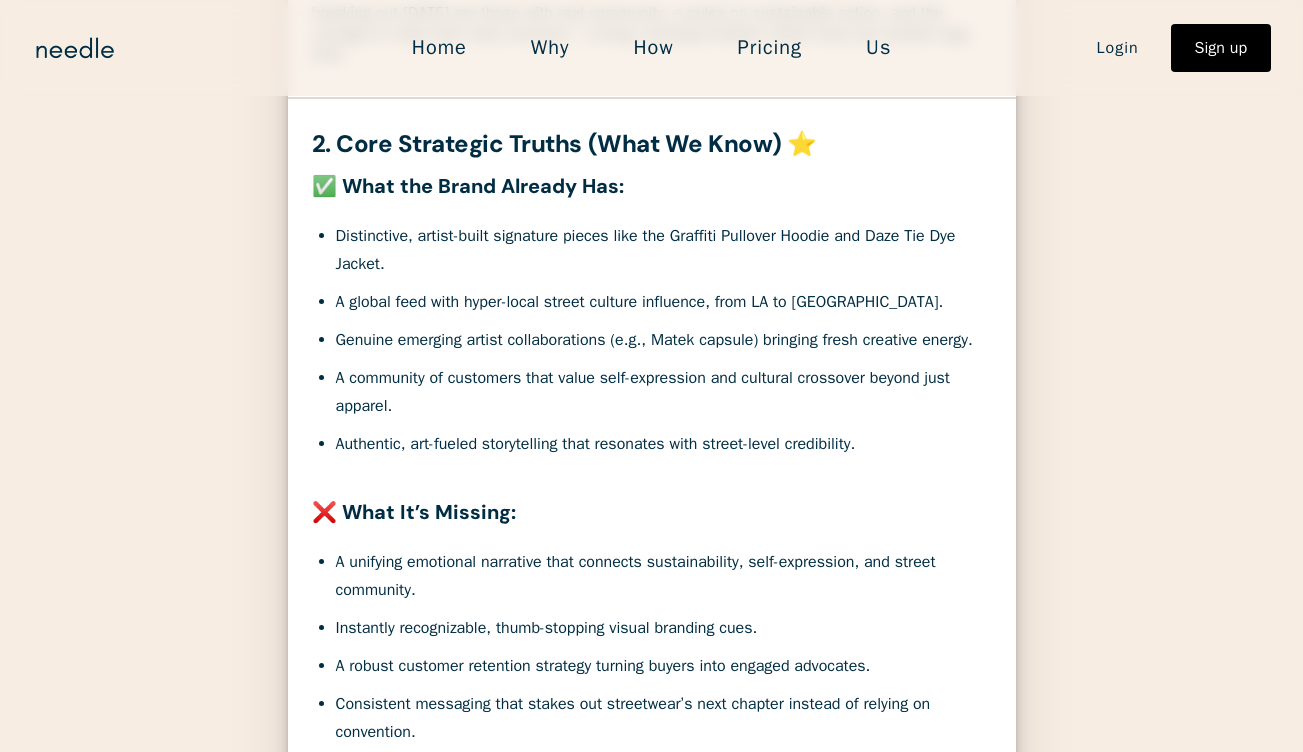 scroll, scrollTop: 733, scrollLeft: 0, axis: vertical 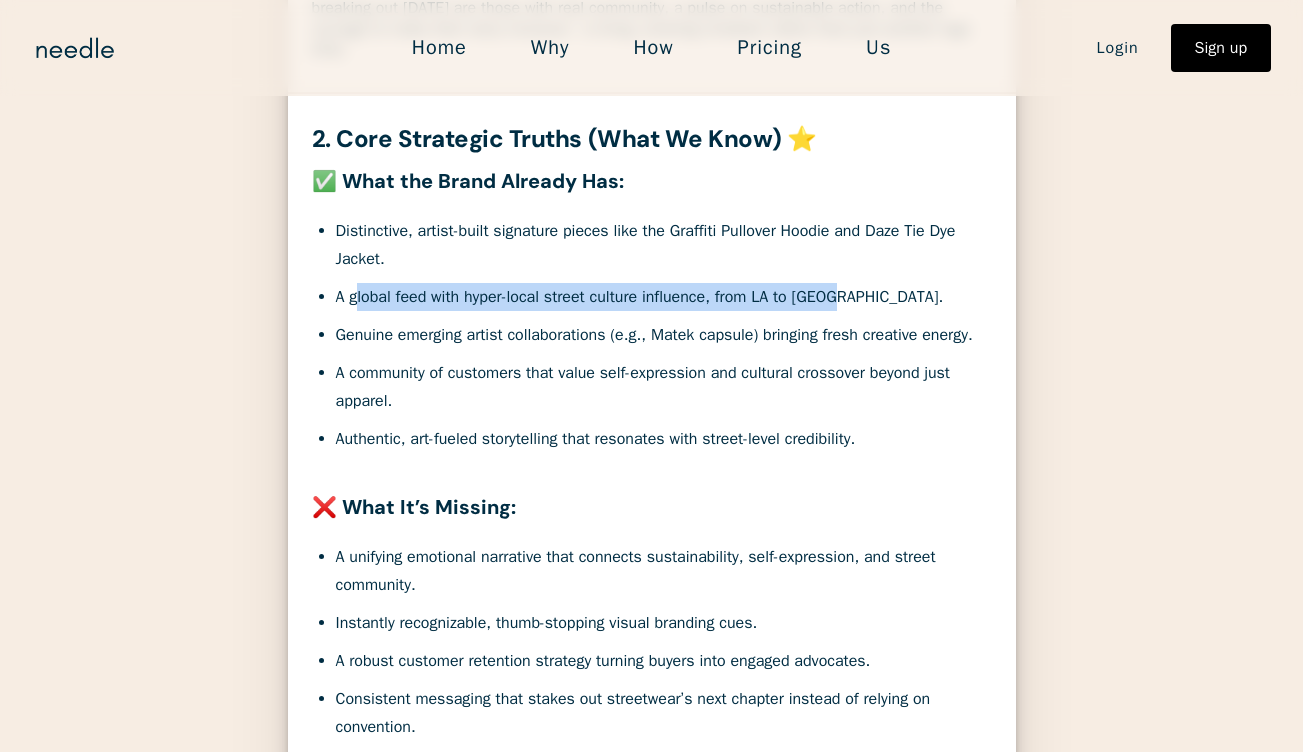 drag, startPoint x: 851, startPoint y: 302, endPoint x: 355, endPoint y: 310, distance: 496.0645 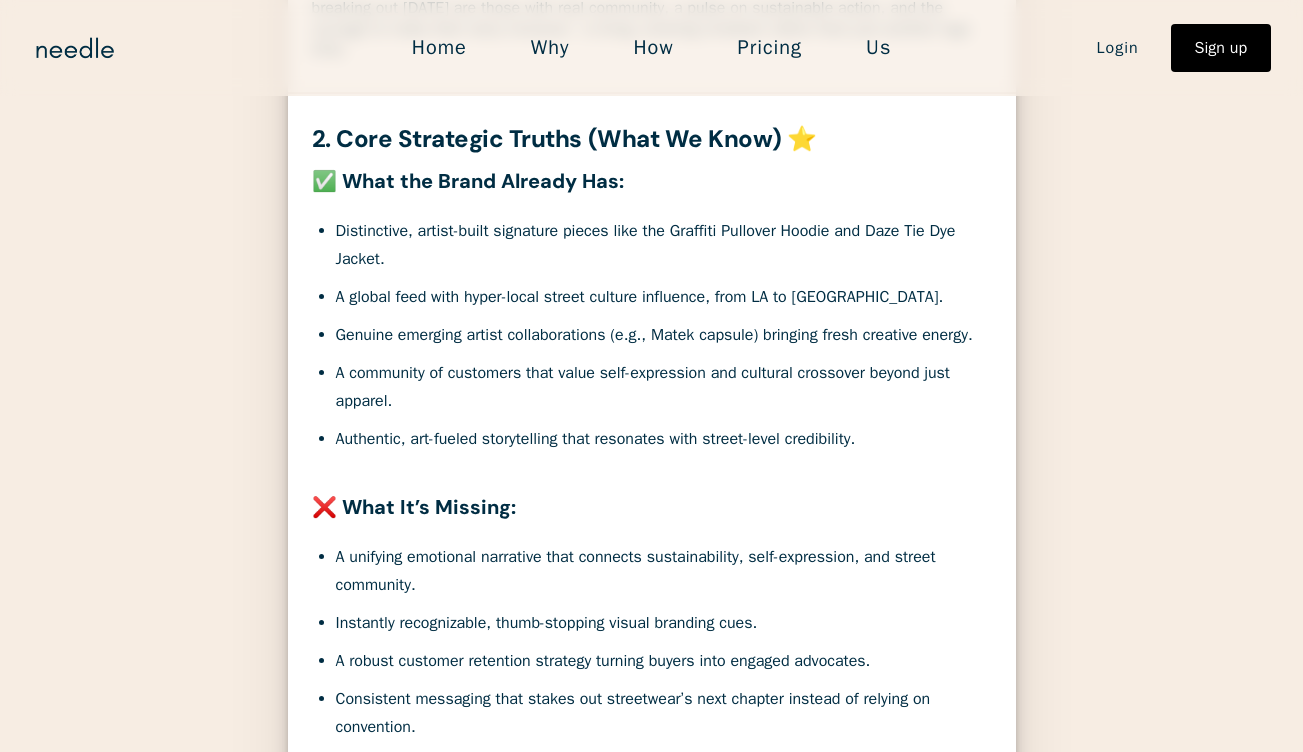 click on "Genuine emerging artist collaborations (e.g., Matek capsule) bringing fresh creative energy." at bounding box center (664, 335) 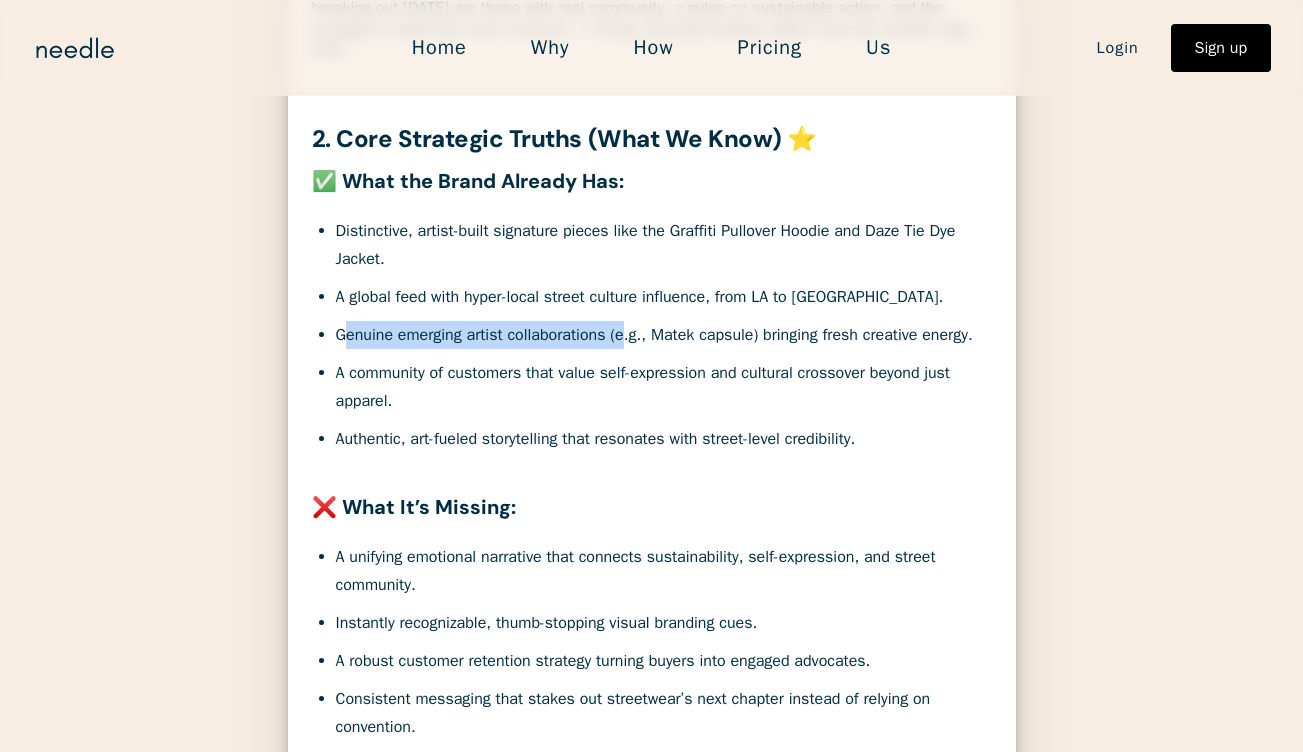 drag, startPoint x: 351, startPoint y: 338, endPoint x: 631, endPoint y: 351, distance: 280.30164 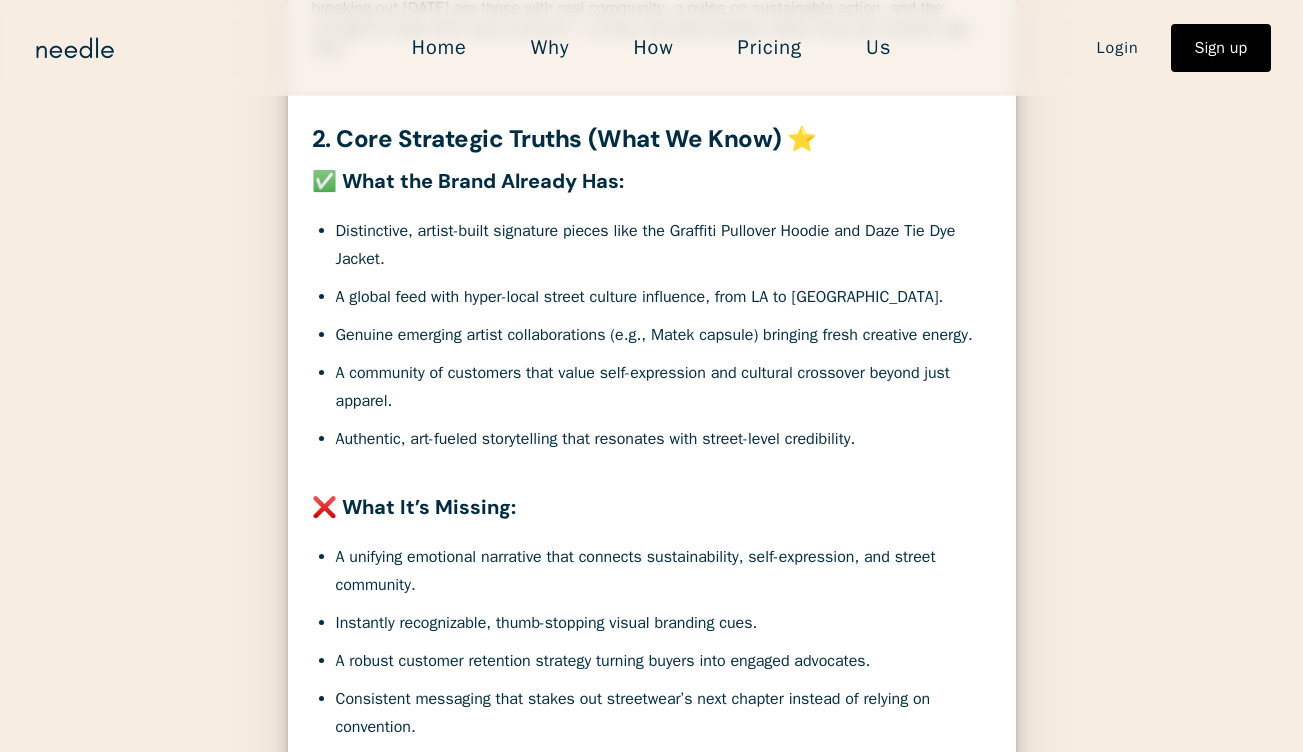 click on "Genuine emerging artist collaborations (e.g., Matek capsule) bringing fresh creative energy." at bounding box center [664, 335] 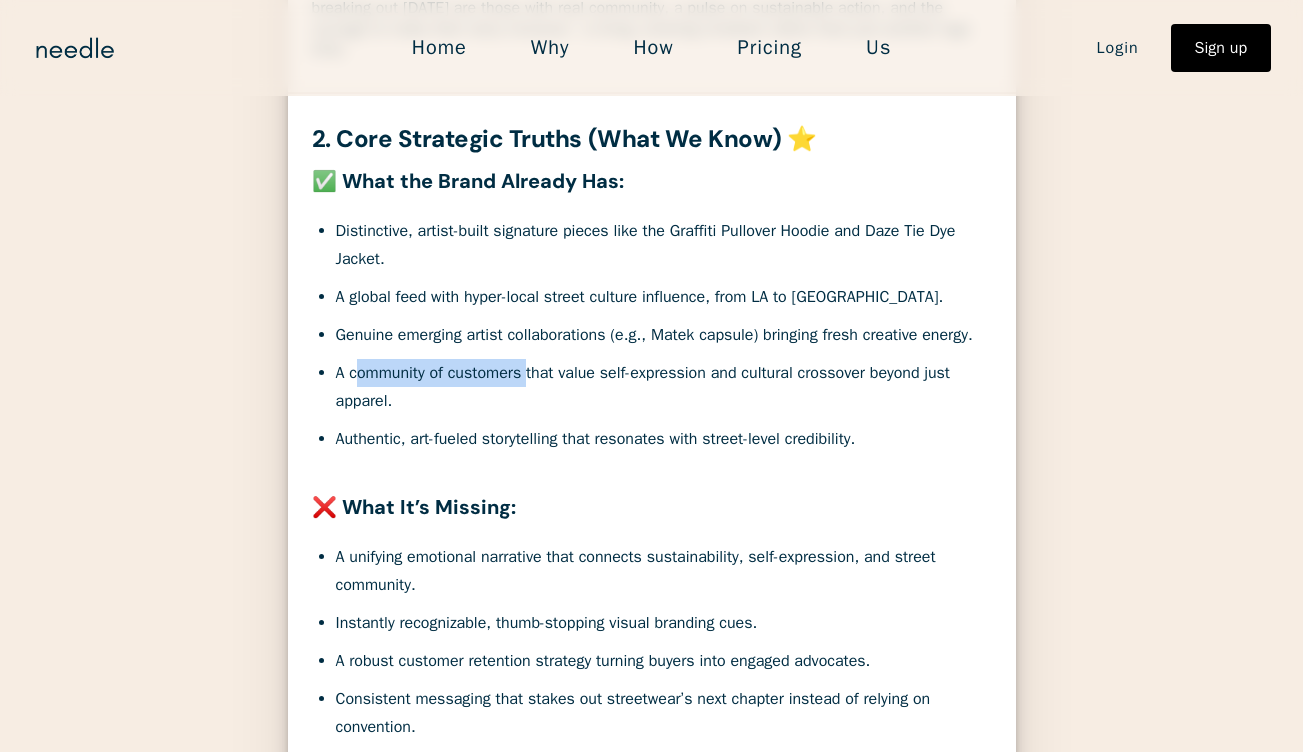 drag, startPoint x: 534, startPoint y: 407, endPoint x: 360, endPoint y: 387, distance: 175.14566 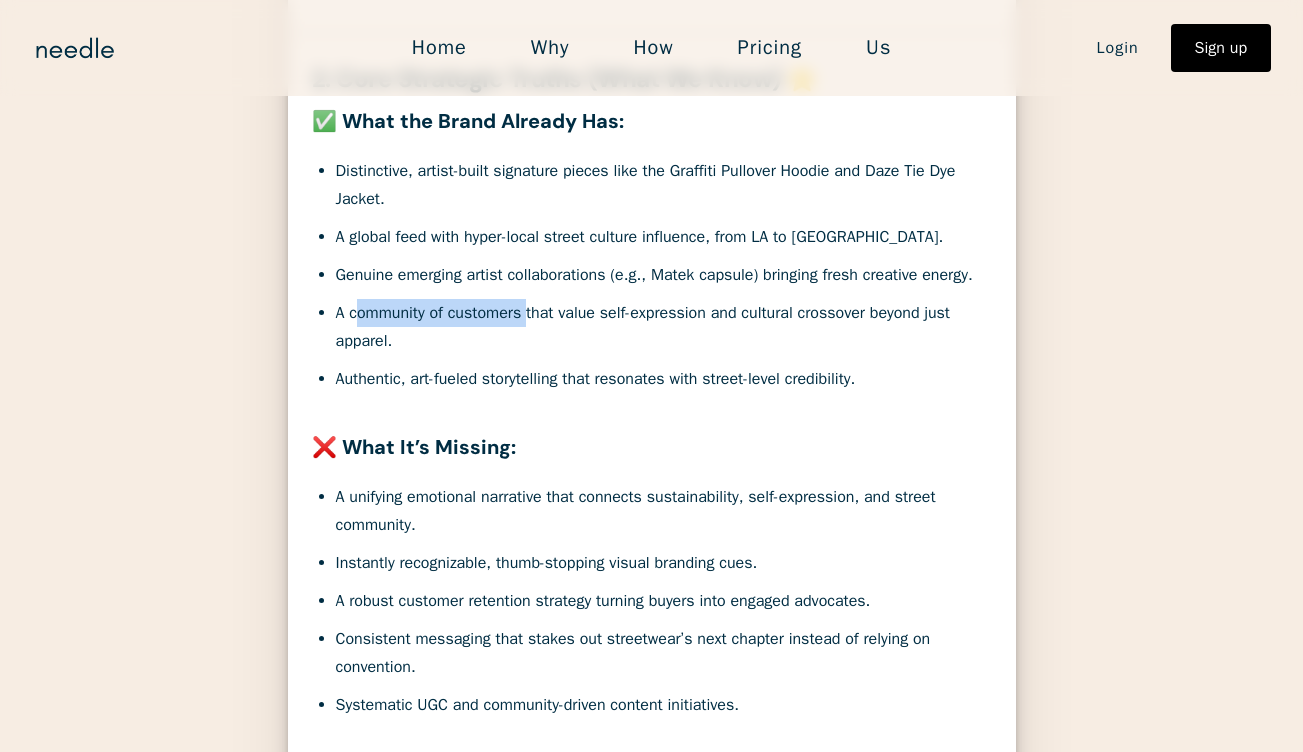 scroll, scrollTop: 804, scrollLeft: 0, axis: vertical 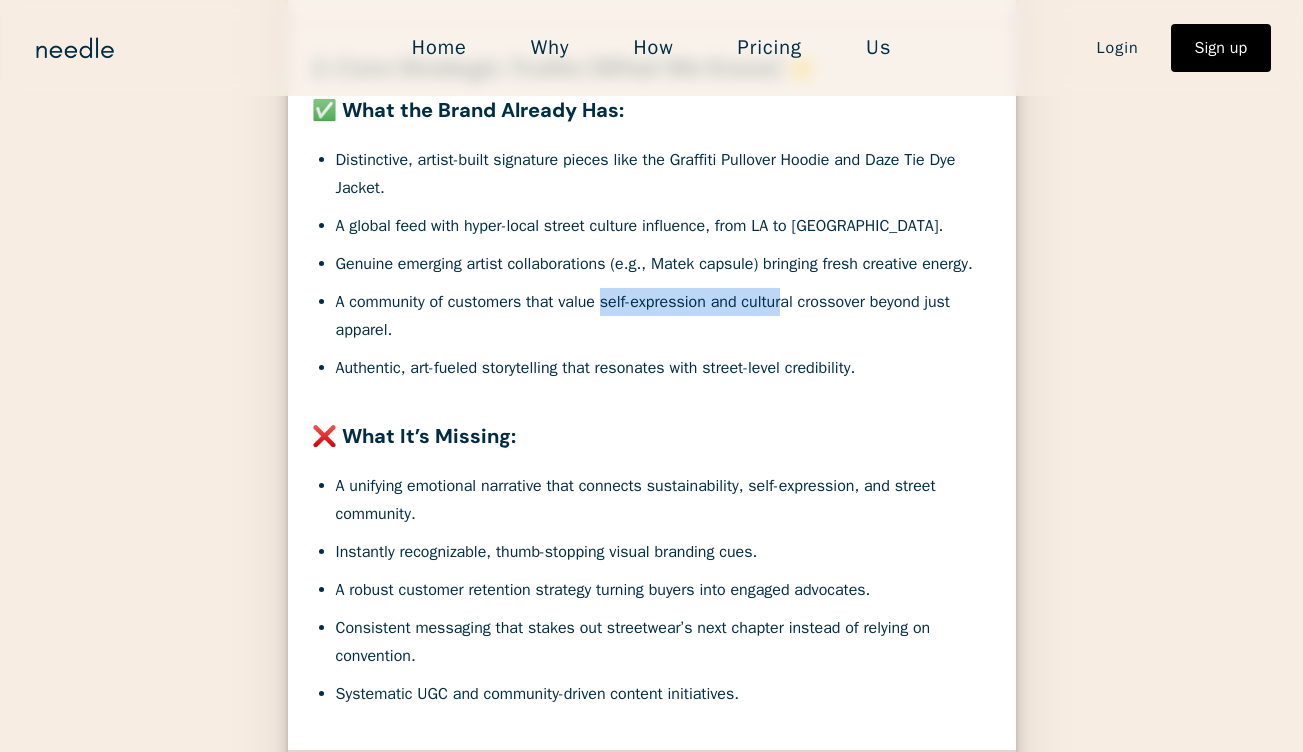 drag, startPoint x: 610, startPoint y: 330, endPoint x: 798, endPoint y: 327, distance: 188.02394 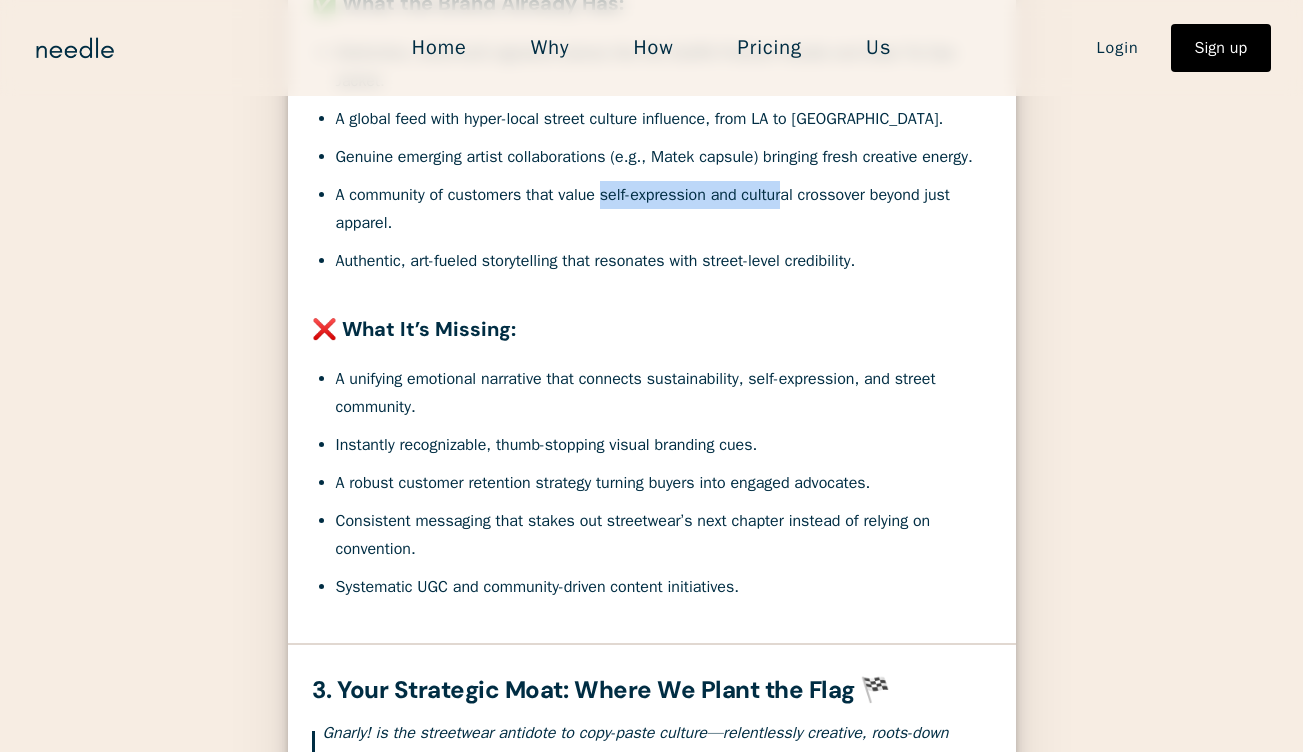scroll, scrollTop: 894, scrollLeft: 0, axis: vertical 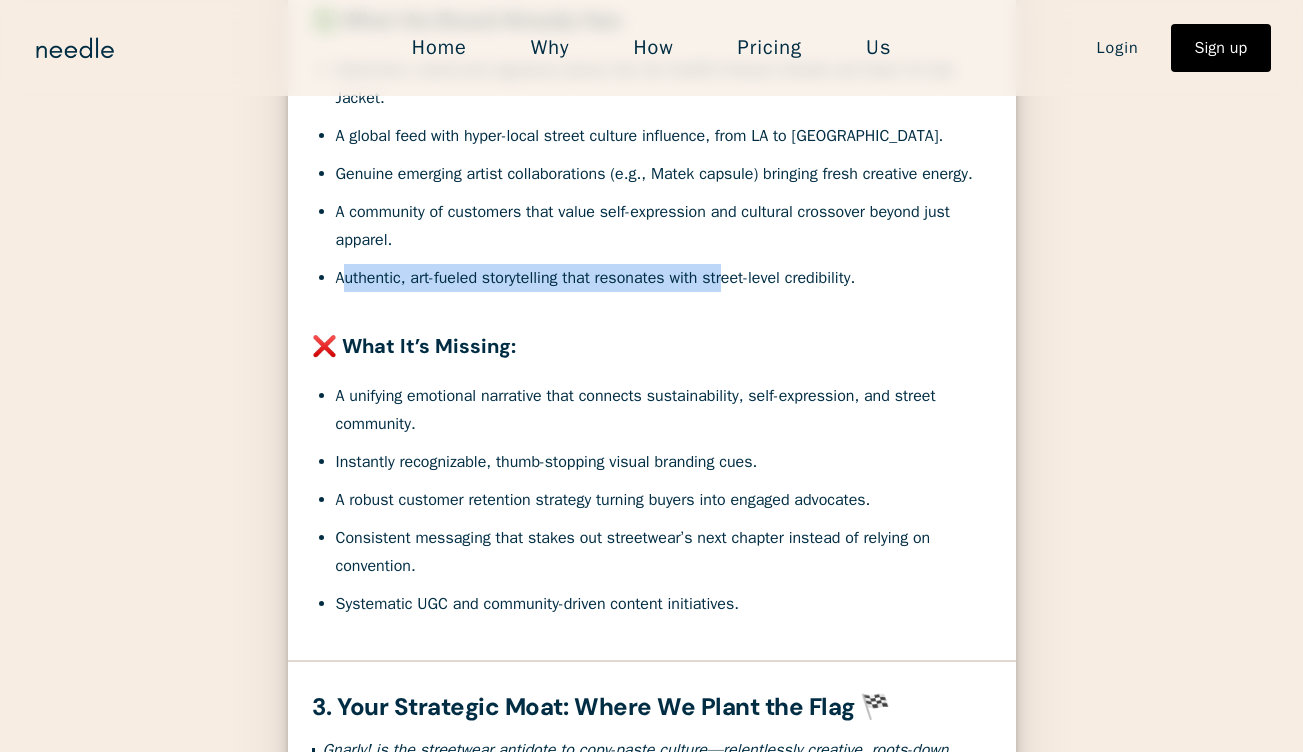 drag, startPoint x: 342, startPoint y: 305, endPoint x: 737, endPoint y: 300, distance: 395.03165 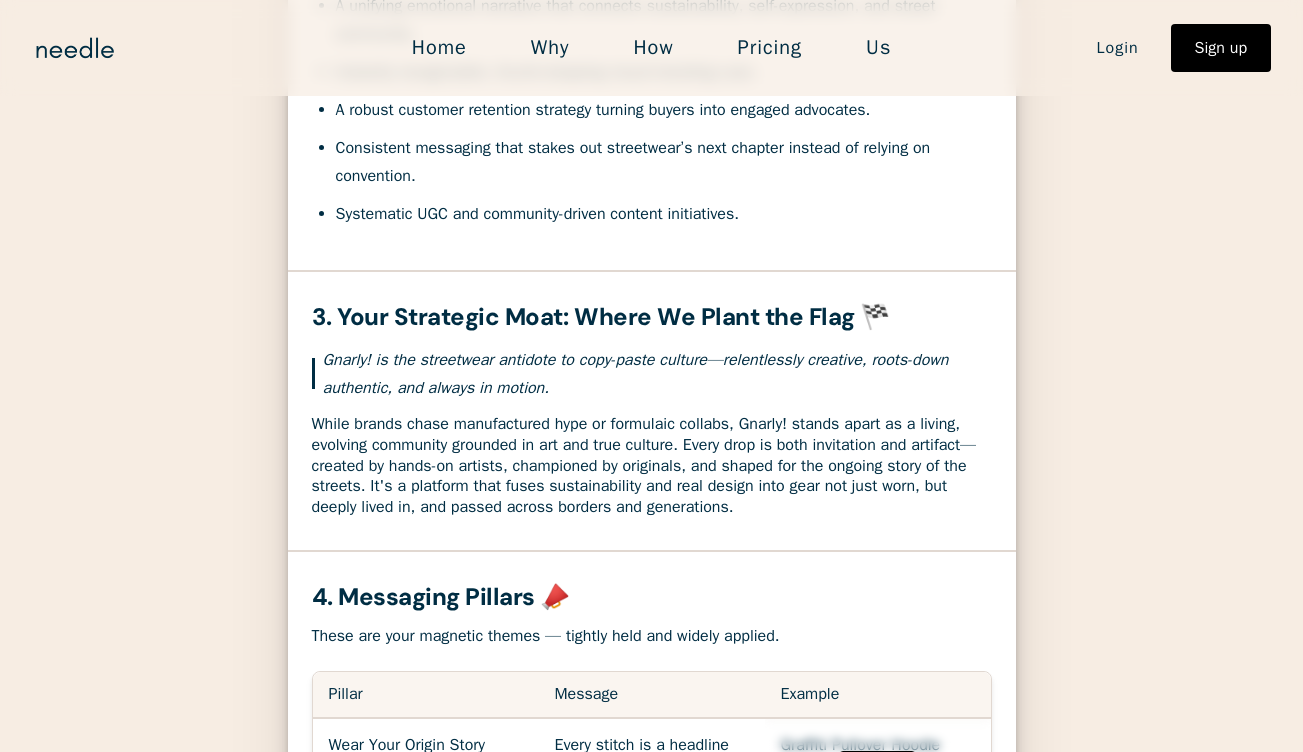 scroll, scrollTop: 1286, scrollLeft: 0, axis: vertical 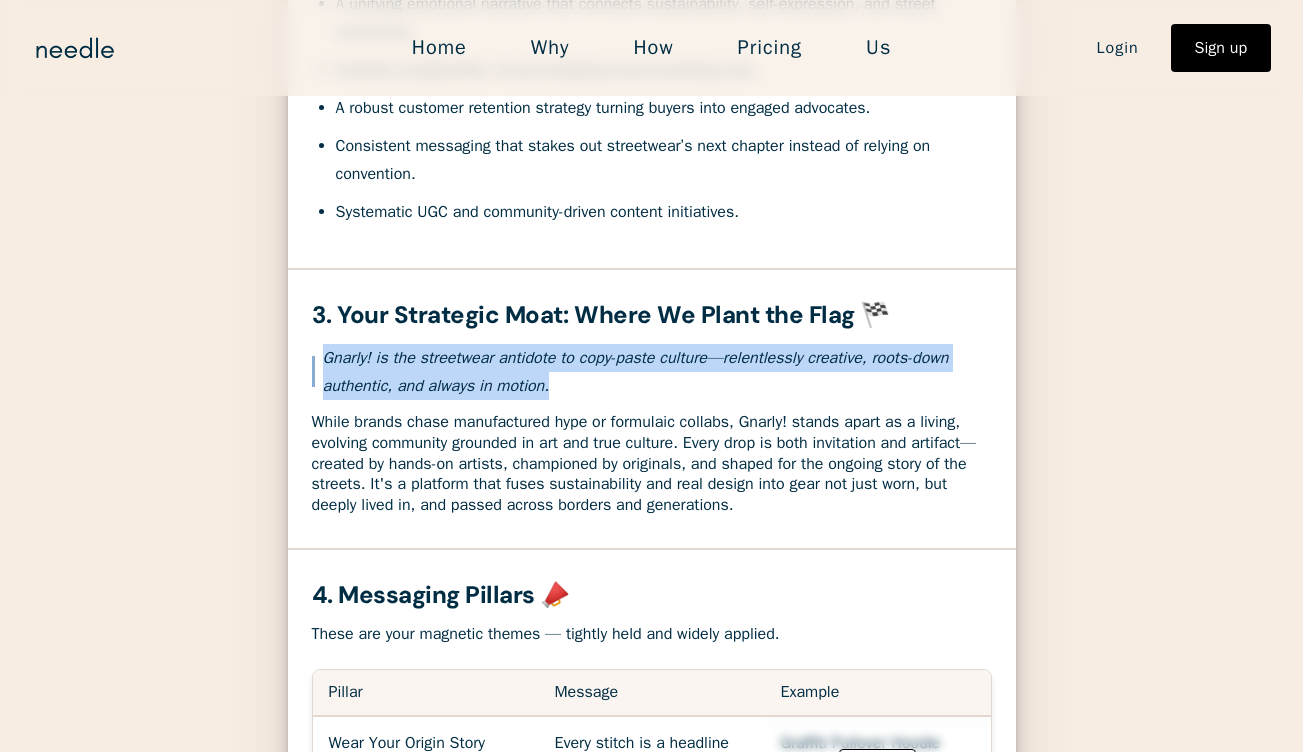 drag, startPoint x: 651, startPoint y: 416, endPoint x: 358, endPoint y: 390, distance: 294.15134 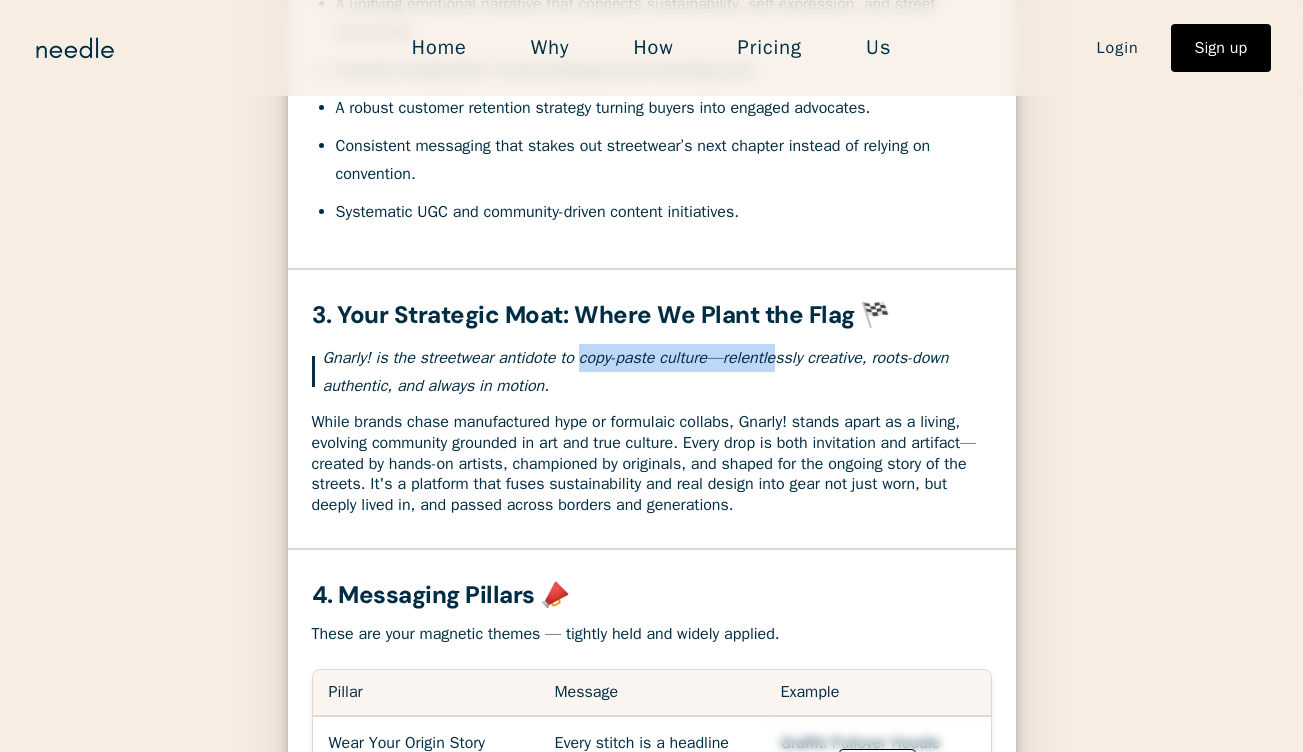 drag, startPoint x: 610, startPoint y: 386, endPoint x: 826, endPoint y: 383, distance: 216.02083 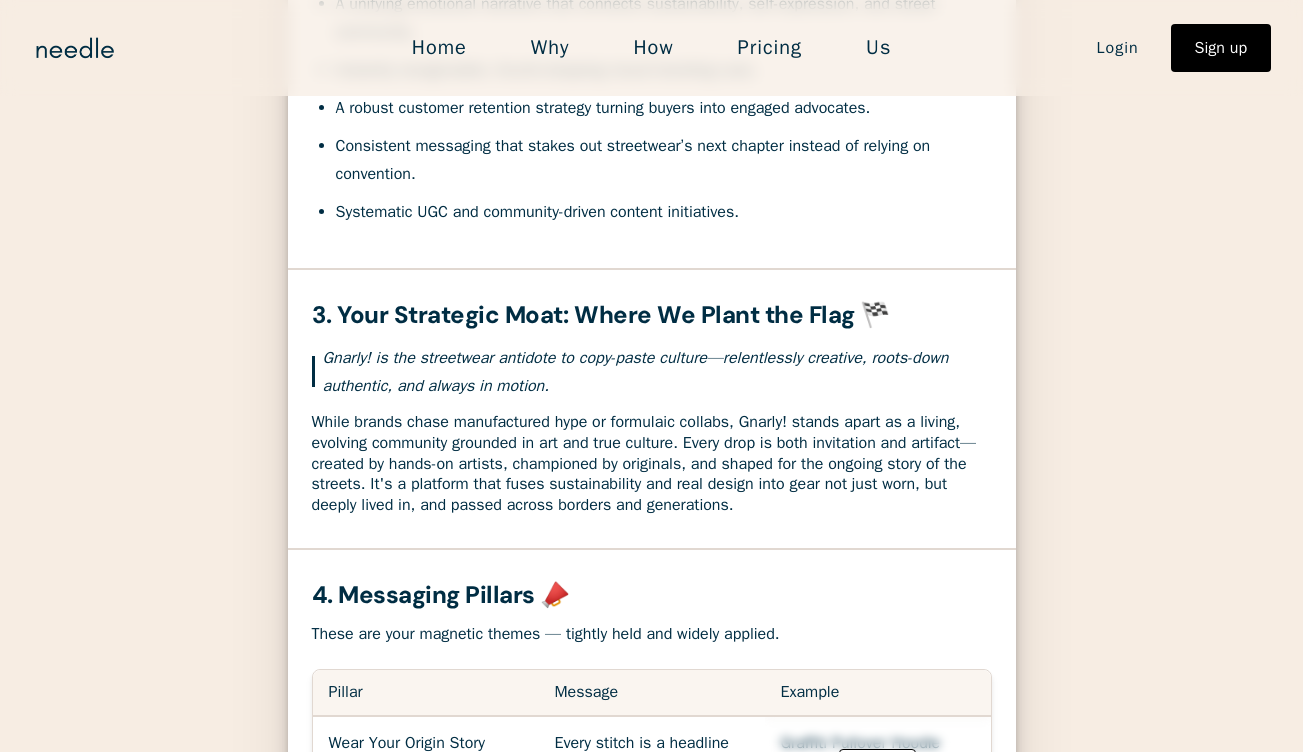 click on "Gnarly! is the streetwear antidote to copy-paste culture—relentlessly creative, roots-down authentic, and always in motion. While brands chase manufactured hype or formulaic collabs, Gnarly! stands apart as a living, evolving community grounded in art and true culture. Every drop is both invitation and artifact—created by hands-on artists, championed by originals, and shaped for the ongoing story of the streets. It's a platform that fuses sustainability and real design into gear not just worn, but deeply lived in, and passed across borders and generations." at bounding box center [652, 430] 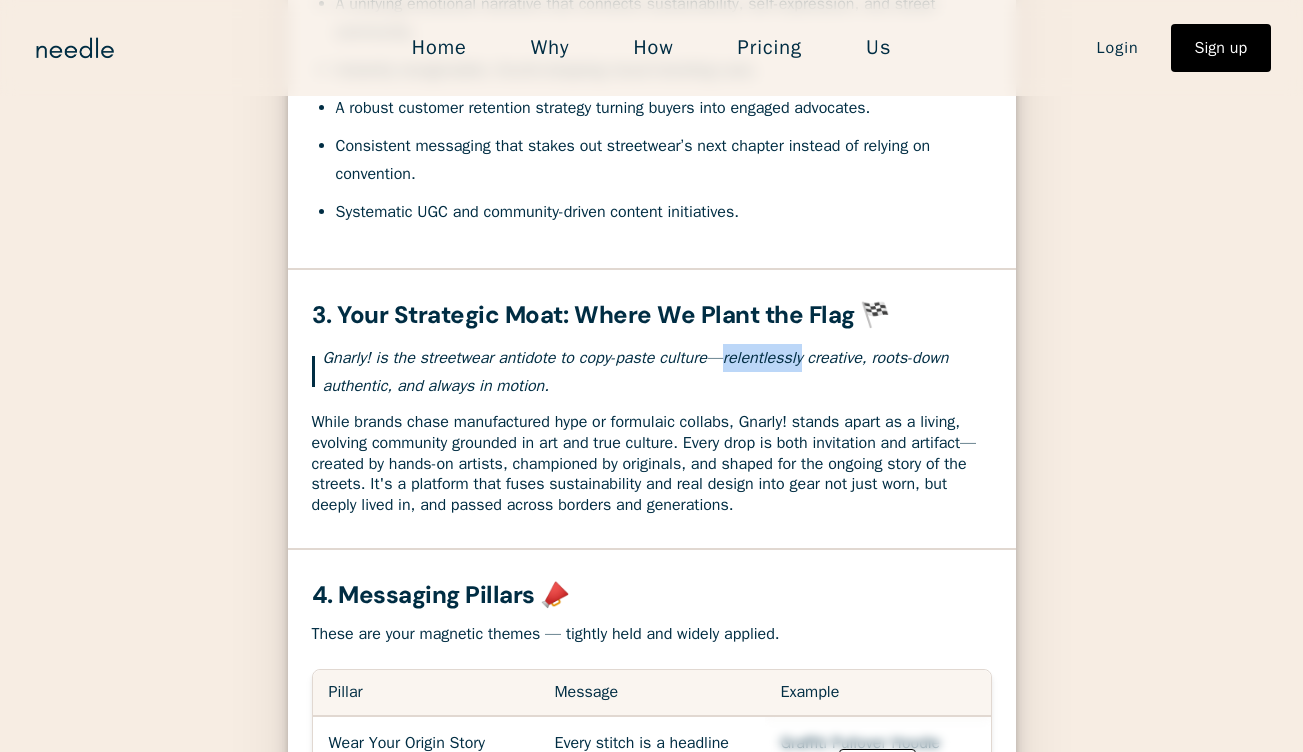 click on "Gnarly! is the streetwear antidote to copy-paste culture—relentlessly creative, roots-down authentic, and always in motion." at bounding box center (657, 372) 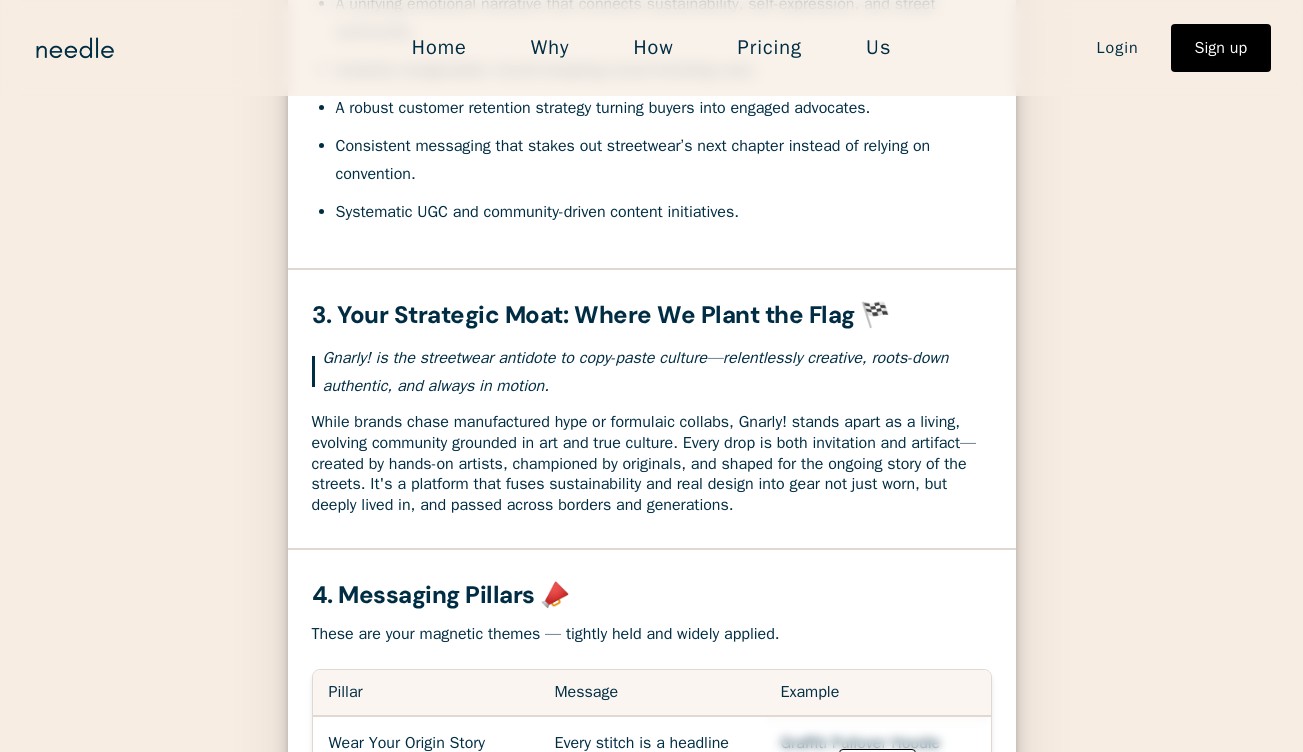 click on "Gnarly! is the streetwear antidote to copy-paste culture—relentlessly creative, roots-down authentic, and always in motion." at bounding box center (657, 372) 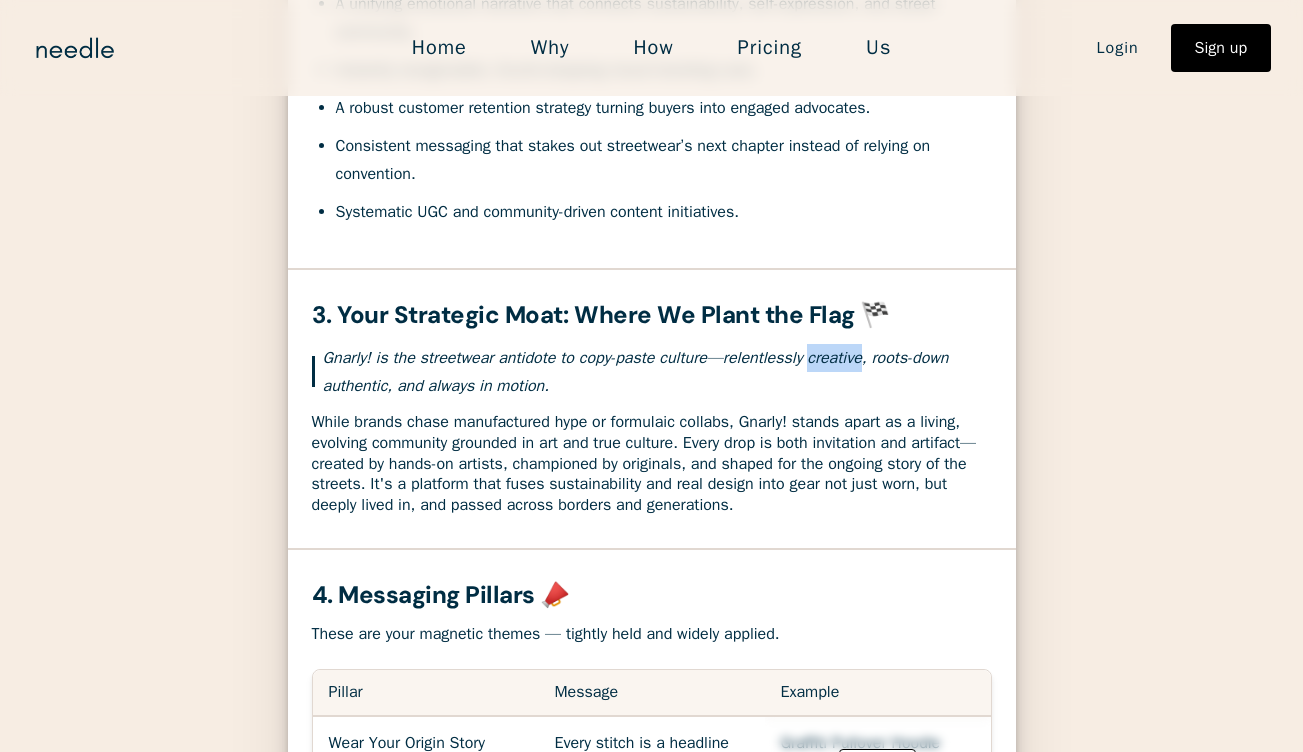 click on "Gnarly! is the streetwear antidote to copy-paste culture—relentlessly creative, roots-down authentic, and always in motion." at bounding box center (657, 372) 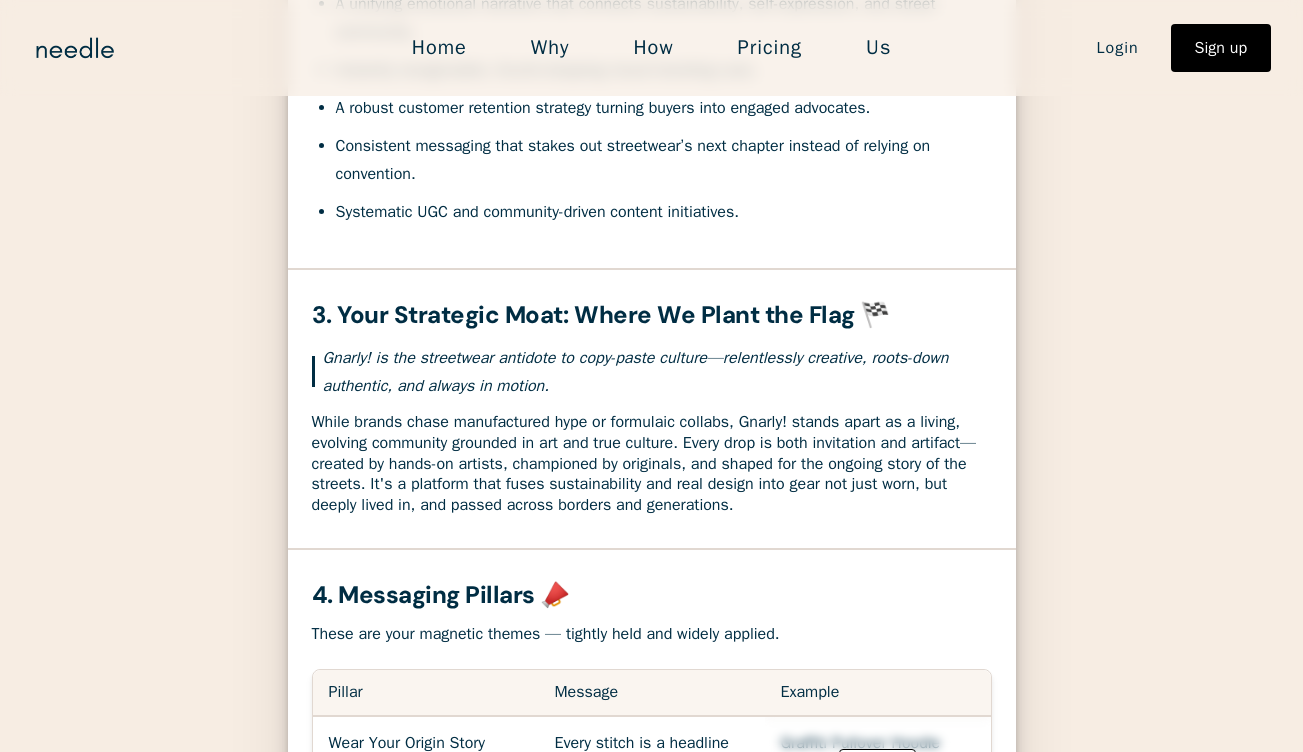 click on "Gnarly! is the streetwear antidote to copy-paste culture—relentlessly creative, roots-down authentic, and always in motion." at bounding box center (657, 372) 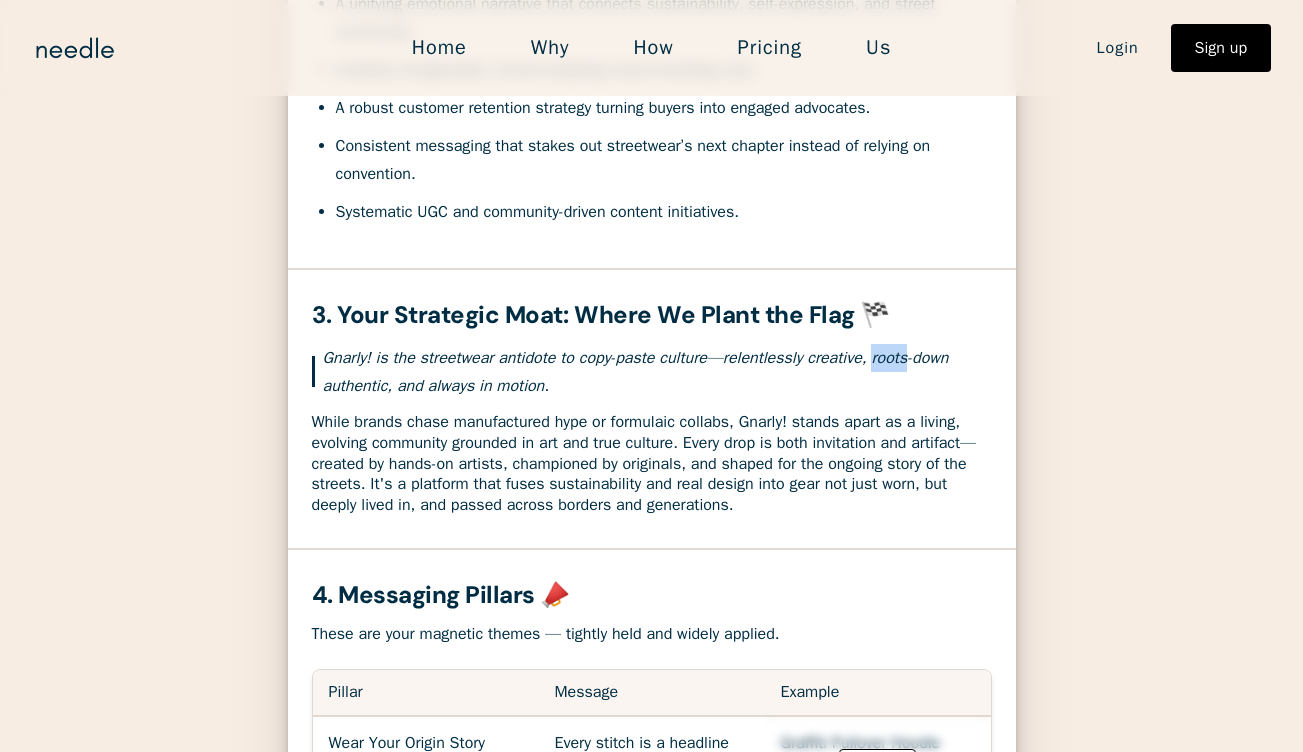 click on "Gnarly! is the streetwear antidote to copy-paste culture—relentlessly creative, roots-down authentic, and always in motion." at bounding box center (657, 372) 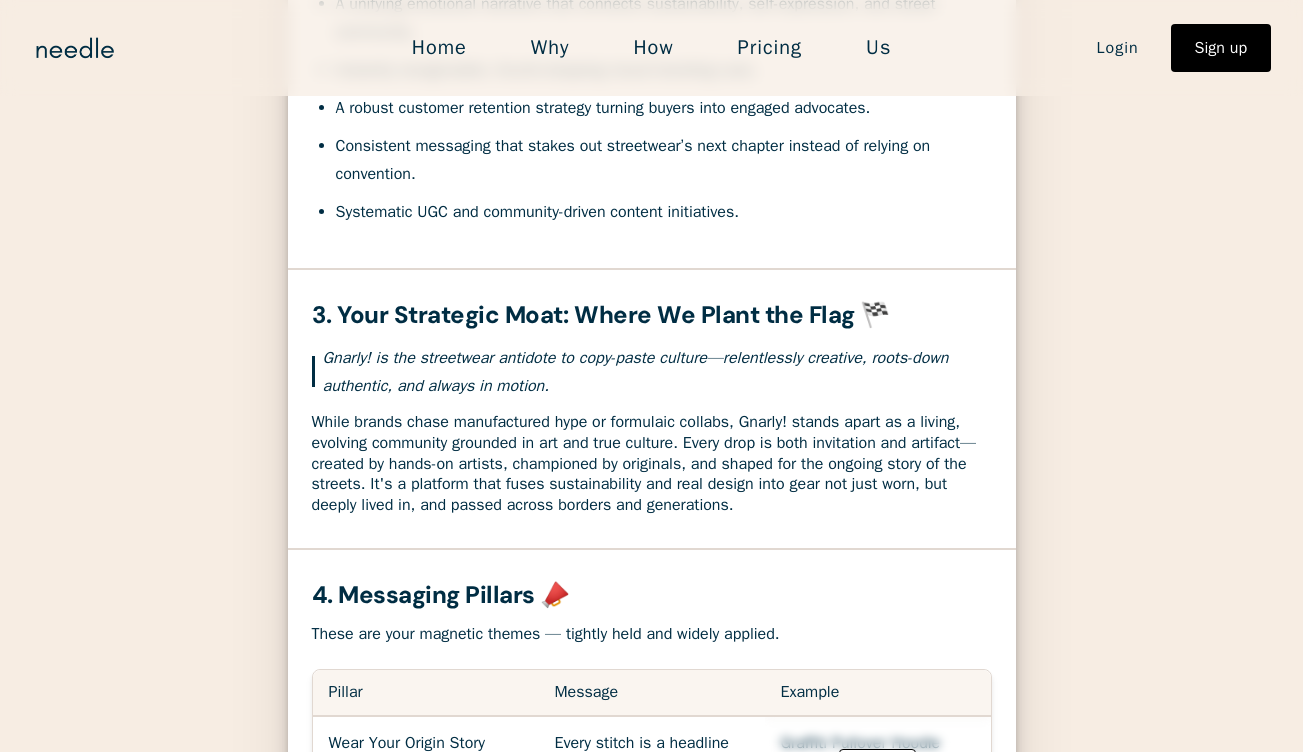 click on "Gnarly! is the streetwear antidote to copy-paste culture—relentlessly creative, roots-down authentic, and always in motion." at bounding box center (657, 372) 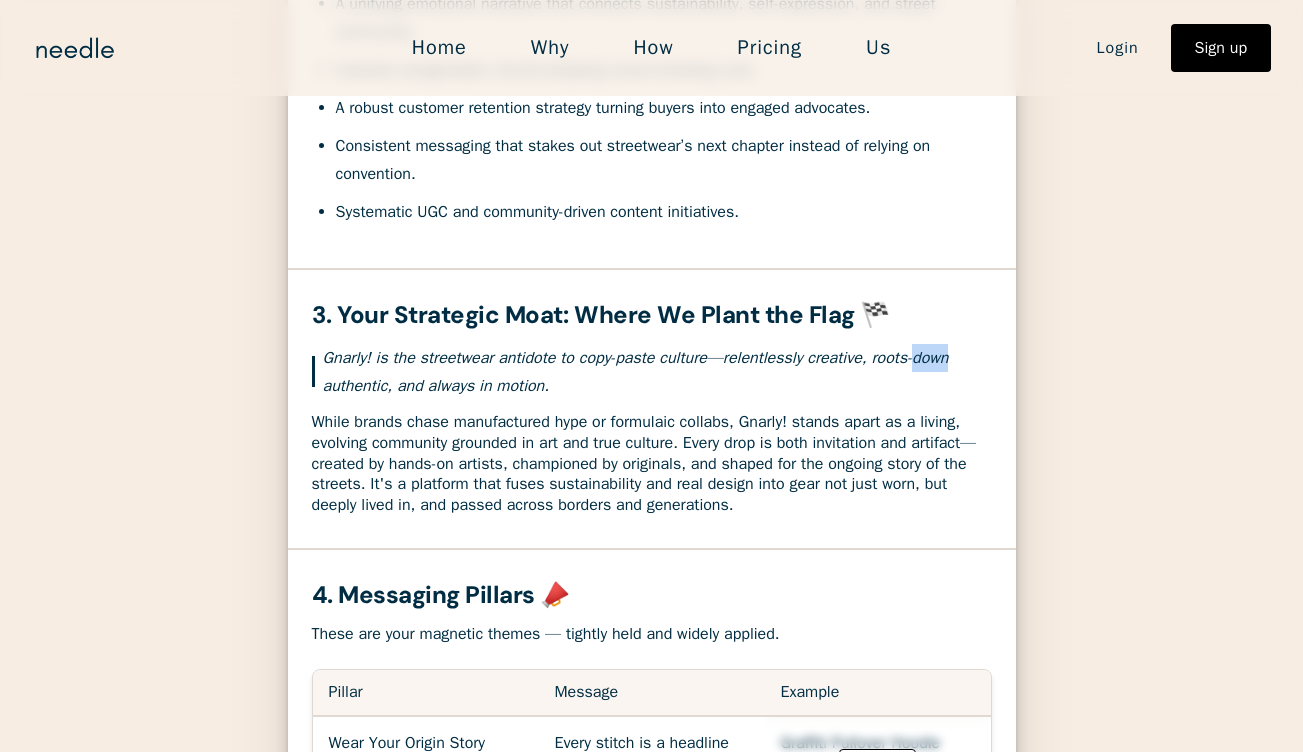 click on "Gnarly! is the streetwear antidote to copy-paste culture—relentlessly creative, roots-down authentic, and always in motion." at bounding box center (657, 372) 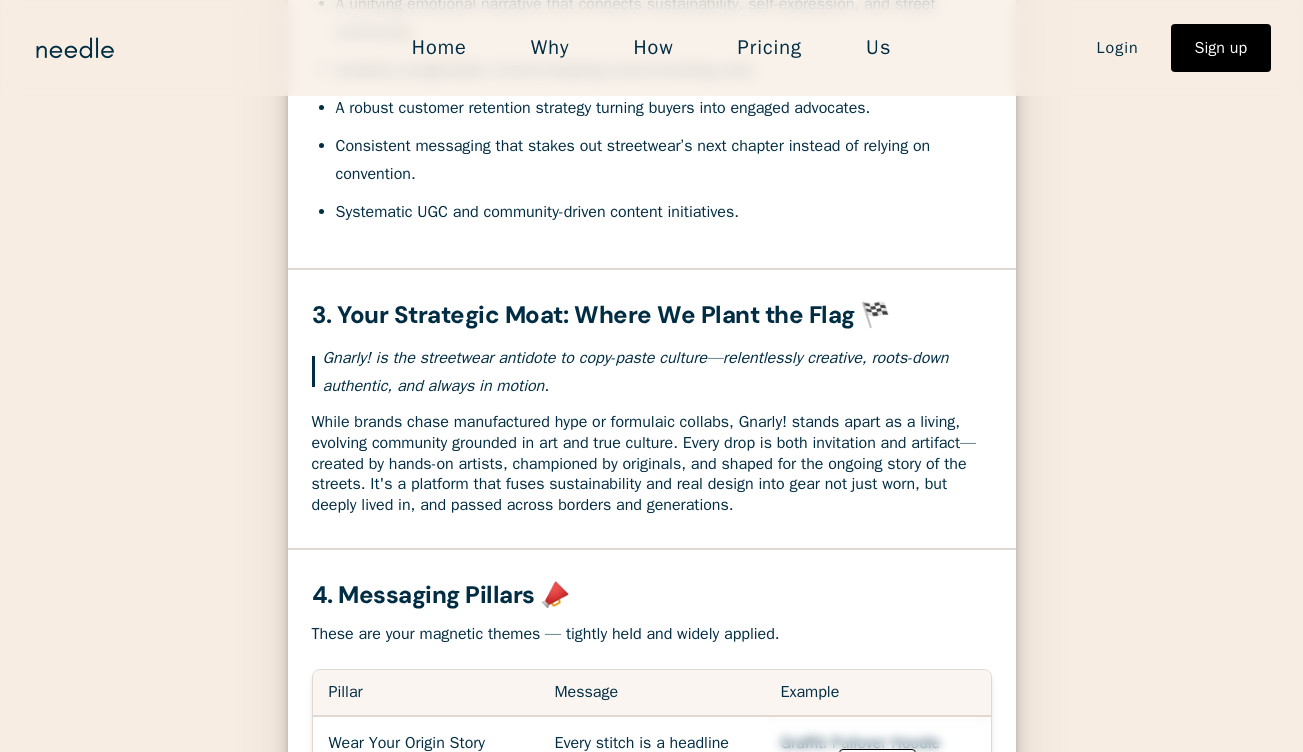 click on "Gnarly! is the streetwear antidote to copy-paste culture—relentlessly creative, roots-down authentic, and always in motion." at bounding box center [657, 372] 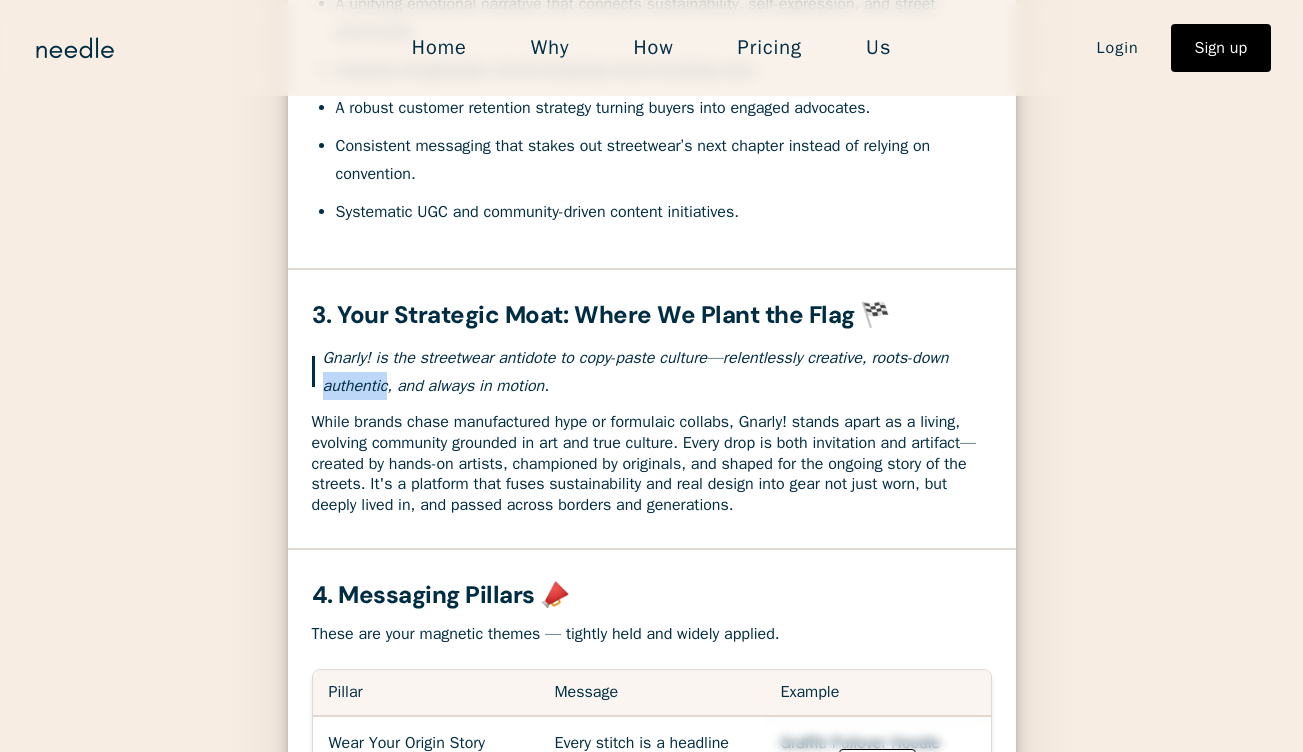 click on "Gnarly! is the streetwear antidote to copy-paste culture—relentlessly creative, roots-down authentic, and always in motion." at bounding box center [657, 372] 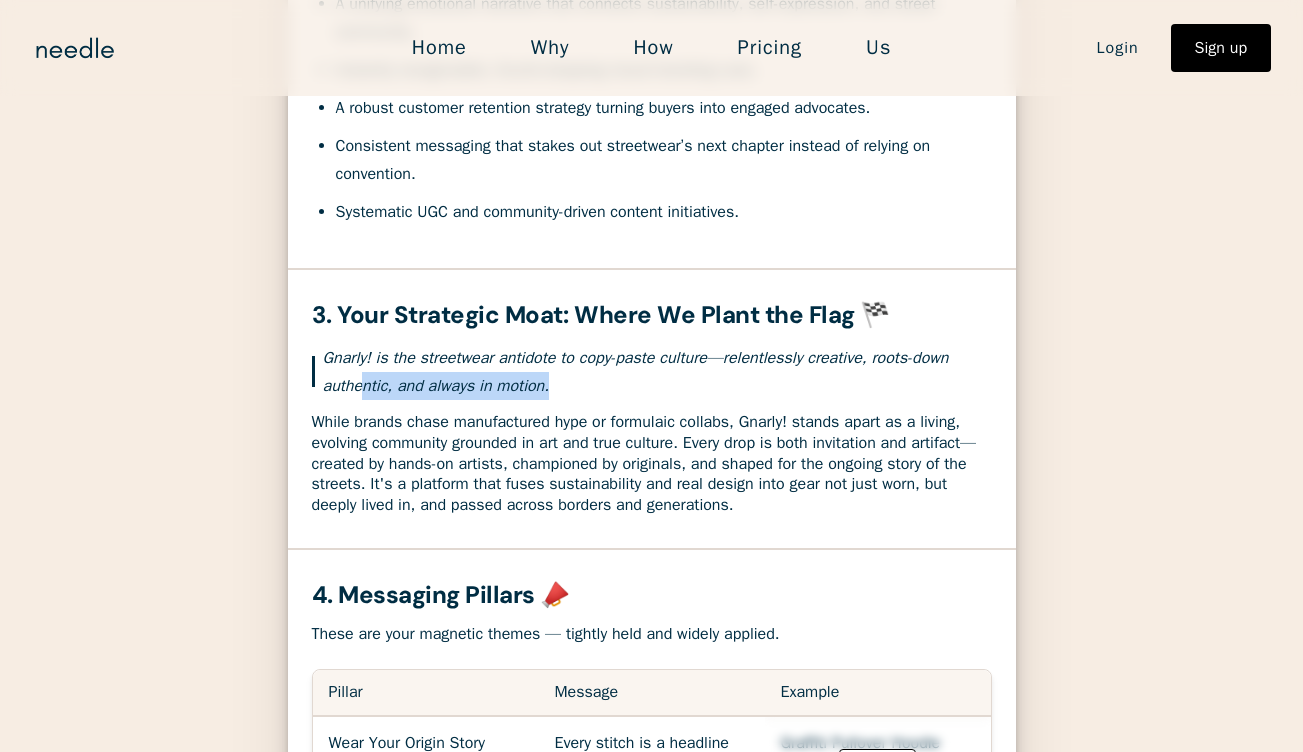 drag, startPoint x: 643, startPoint y: 418, endPoint x: 409, endPoint y: 415, distance: 234.01923 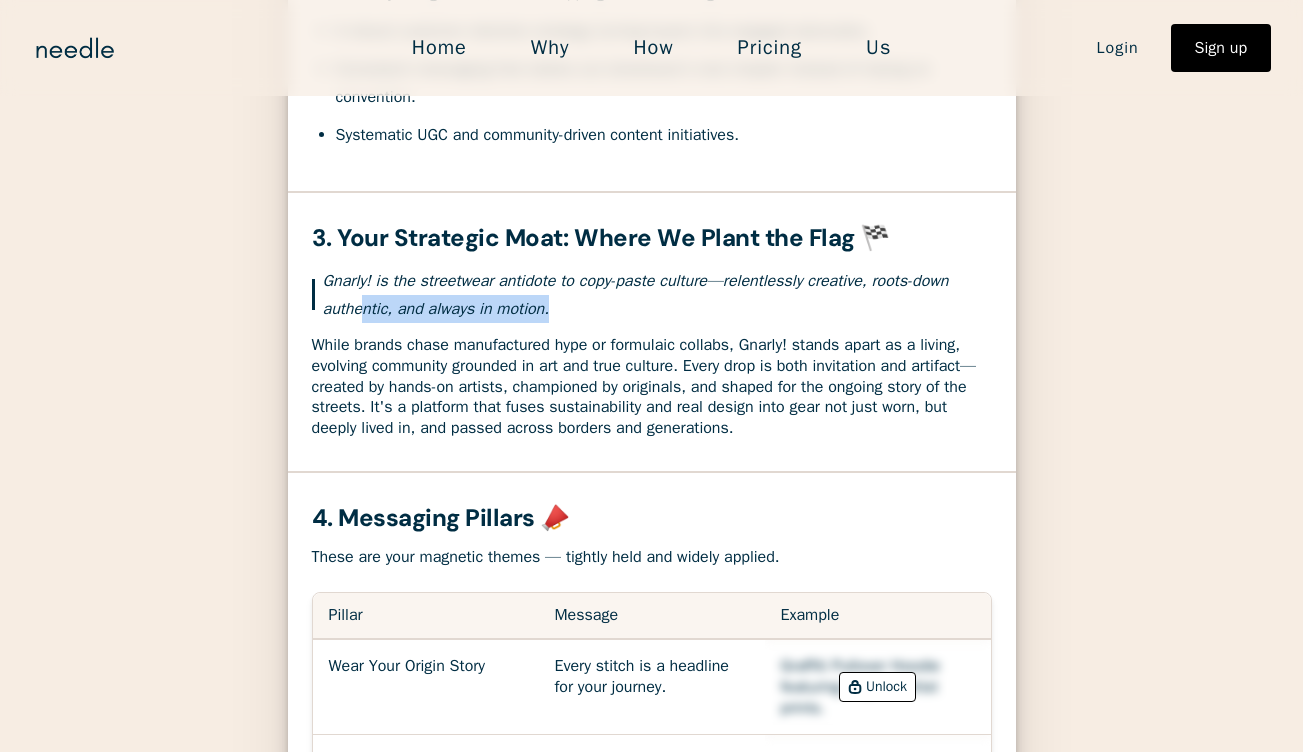 scroll, scrollTop: 1381, scrollLeft: 0, axis: vertical 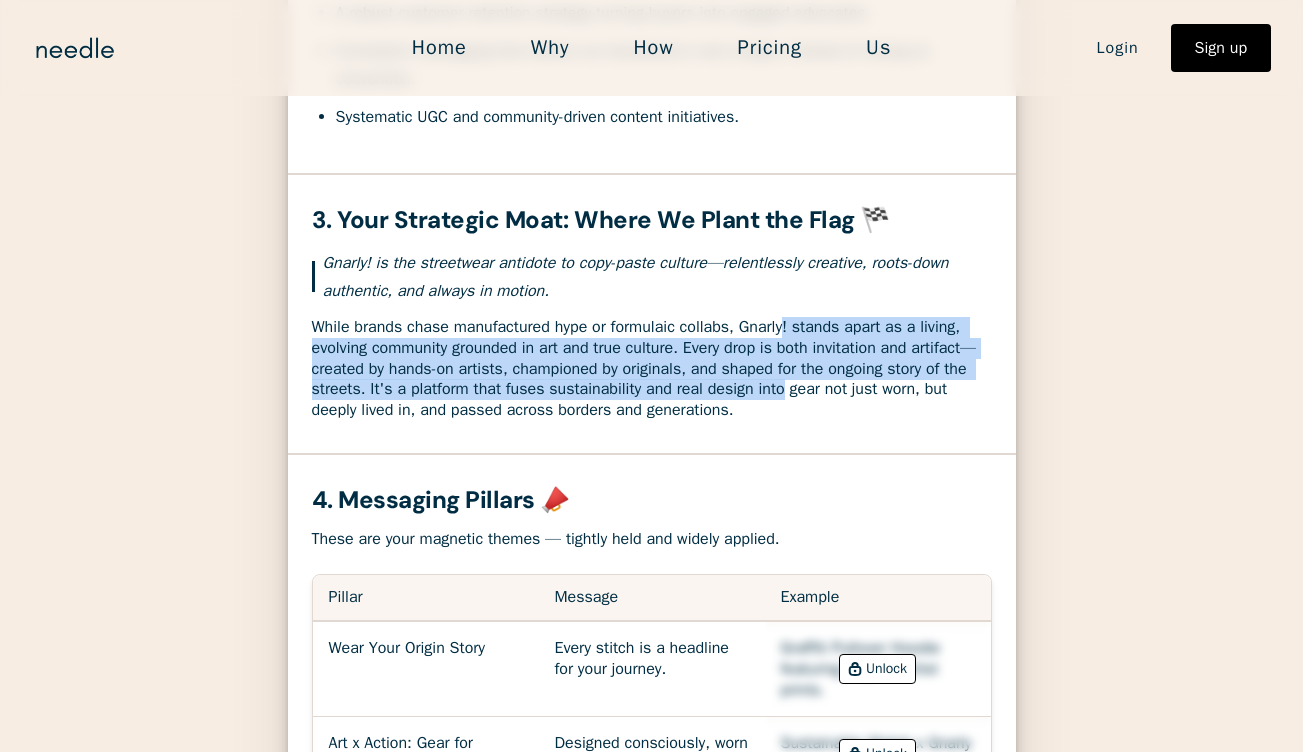 drag, startPoint x: 802, startPoint y: 356, endPoint x: 817, endPoint y: 411, distance: 57.00877 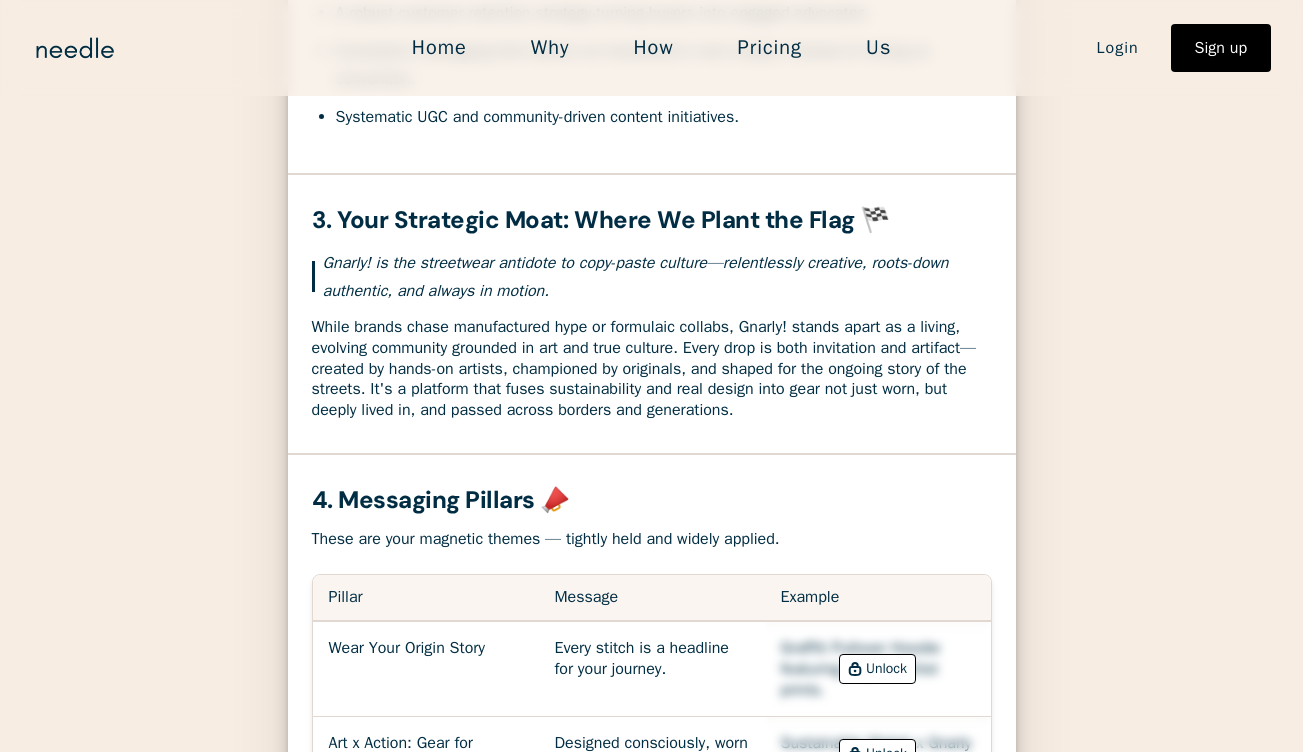 click on "While brands chase manufactured hype or formulaic collabs, Gnarly! stands apart as a living, evolving community grounded in art and true culture. Every drop is both invitation and artifact—created by hands-on artists, championed by originals, and shaped for the ongoing story of the streets. It's a platform that fuses sustainability and real design into gear not just worn, but deeply lived in, and passed across borders and generations." at bounding box center (652, 369) 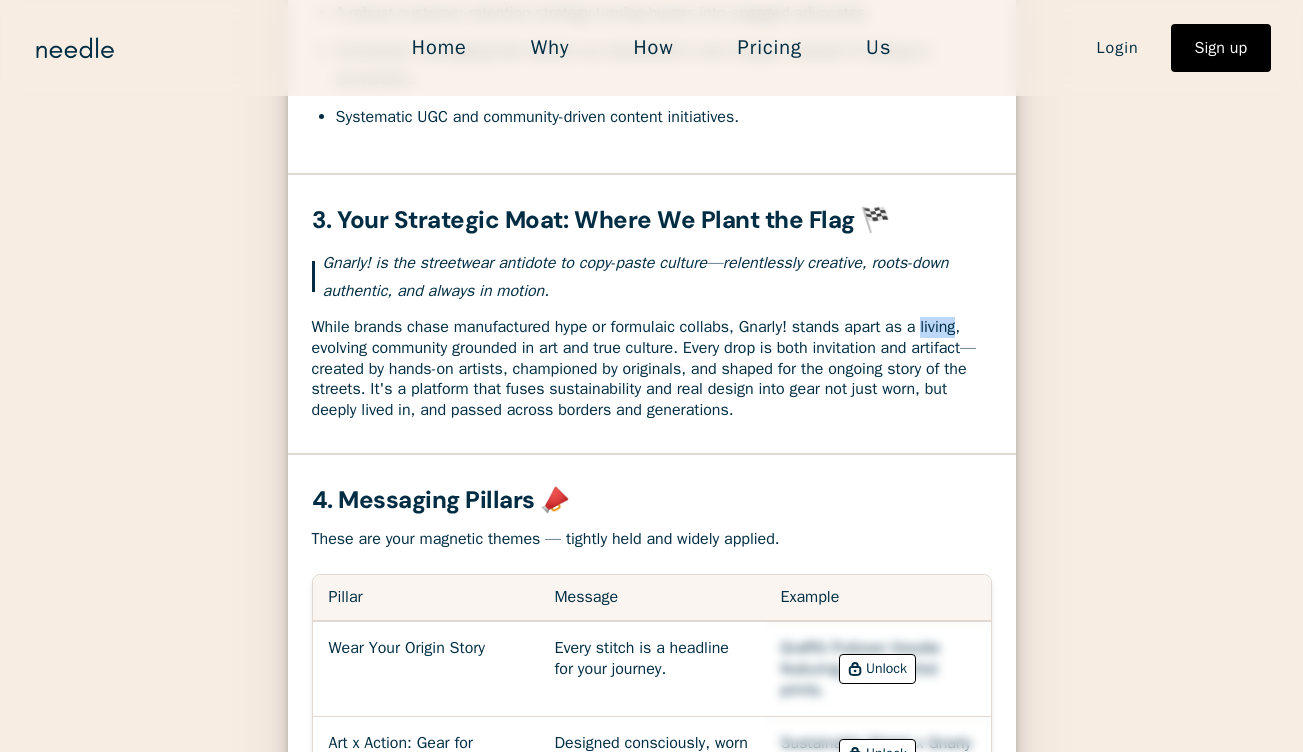 click on "While brands chase manufactured hype or formulaic collabs, Gnarly! stands apart as a living, evolving community grounded in art and true culture. Every drop is both invitation and artifact—created by hands-on artists, championed by originals, and shaped for the ongoing story of the streets. It's a platform that fuses sustainability and real design into gear not just worn, but deeply lived in, and passed across borders and generations." at bounding box center [652, 369] 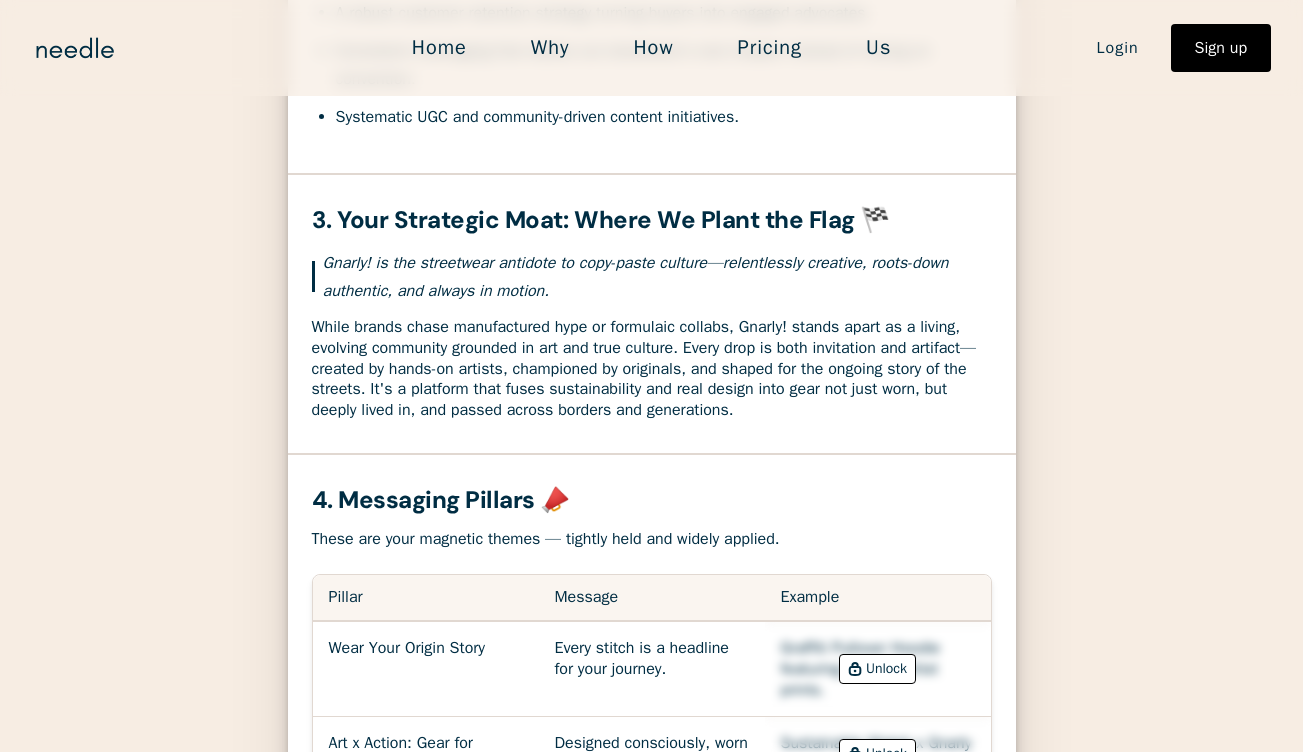 click on "While brands chase manufactured hype or formulaic collabs, Gnarly! stands apart as a living, evolving community grounded in art and true culture. Every drop is both invitation and artifact—created by hands-on artists, championed by originals, and shaped for the ongoing story of the streets. It's a platform that fuses sustainability and real design into gear not just worn, but deeply lived in, and passed across borders and generations." at bounding box center (652, 369) 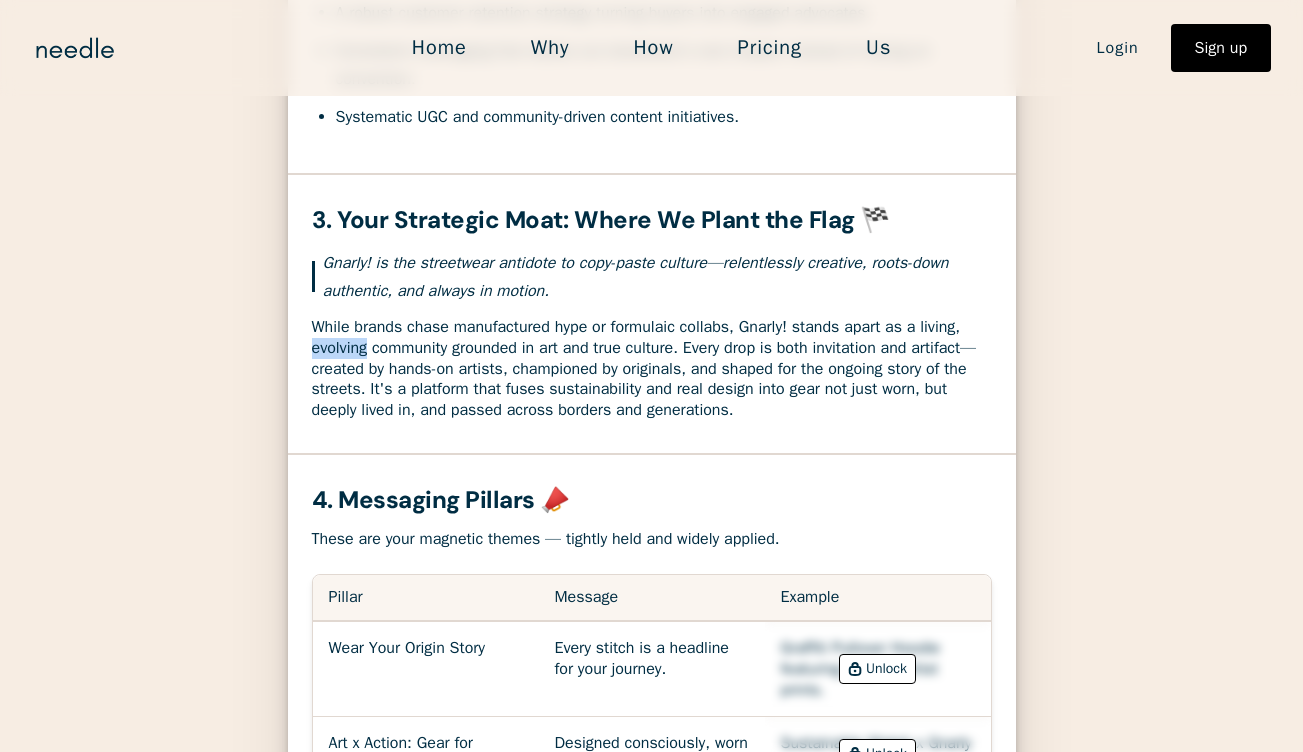 click on "While brands chase manufactured hype or formulaic collabs, Gnarly! stands apart as a living, evolving community grounded in art and true culture. Every drop is both invitation and artifact—created by hands-on artists, championed by originals, and shaped for the ongoing story of the streets. It's a platform that fuses sustainability and real design into gear not just worn, but deeply lived in, and passed across borders and generations." at bounding box center [652, 369] 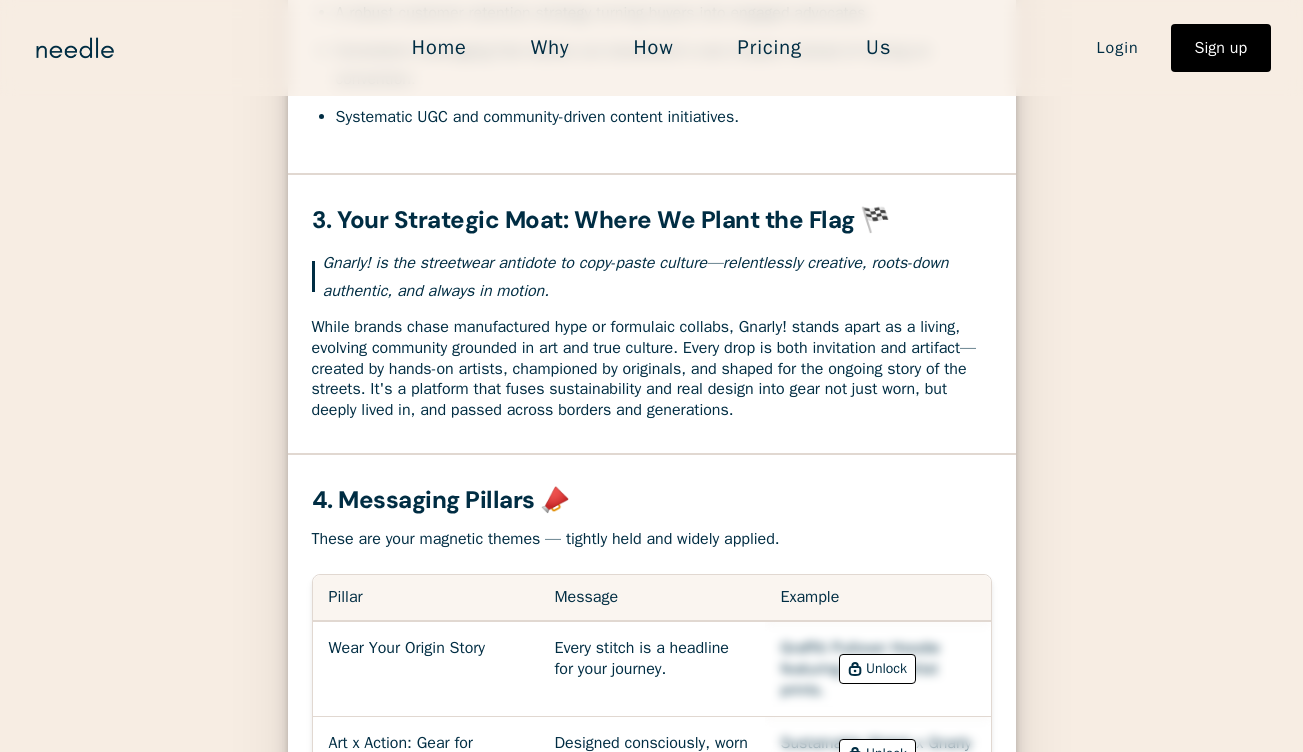click on "While brands chase manufactured hype or formulaic collabs, Gnarly! stands apart as a living, evolving community grounded in art and true culture. Every drop is both invitation and artifact—created by hands-on artists, championed by originals, and shaped for the ongoing story of the streets. It's a platform that fuses sustainability and real design into gear not just worn, but deeply lived in, and passed across borders and generations." at bounding box center [652, 369] 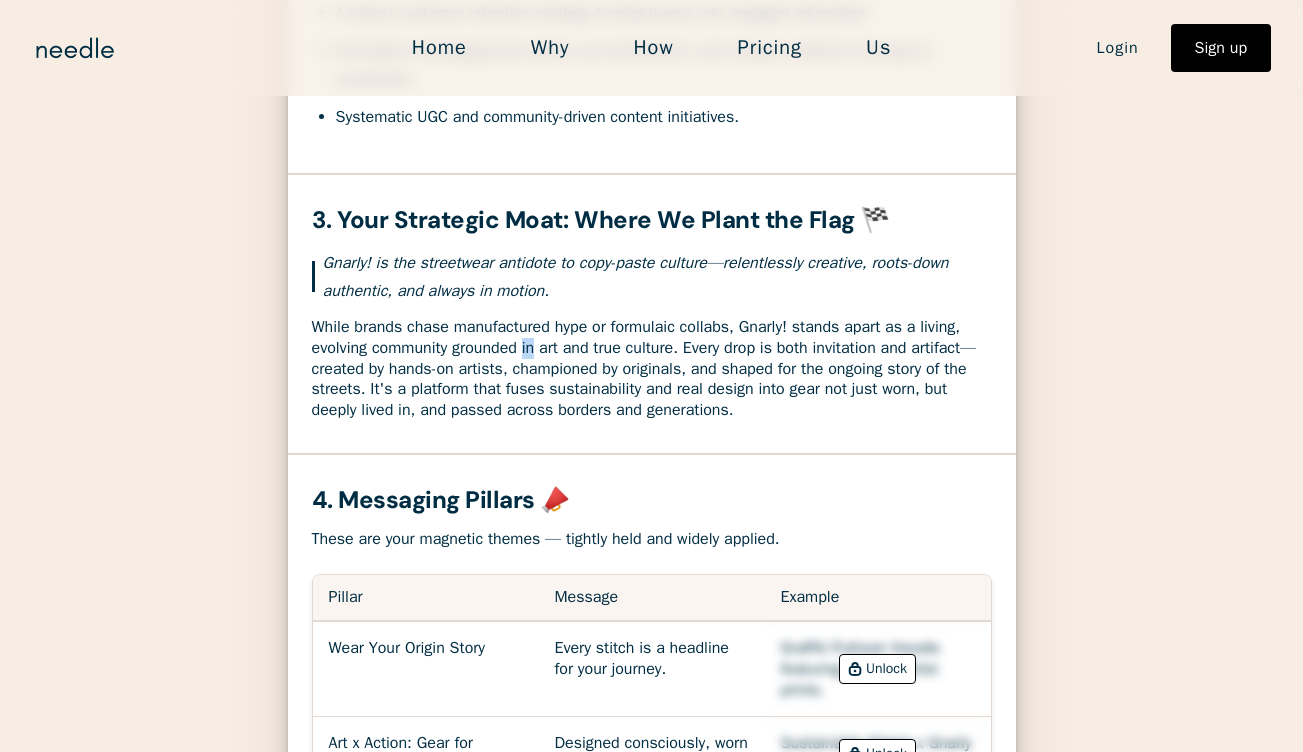 click on "While brands chase manufactured hype or formulaic collabs, Gnarly! stands apart as a living, evolving community grounded in art and true culture. Every drop is both invitation and artifact—created by hands-on artists, championed by originals, and shaped for the ongoing story of the streets. It's a platform that fuses sustainability and real design into gear not just worn, but deeply lived in, and passed across borders and generations." at bounding box center [652, 369] 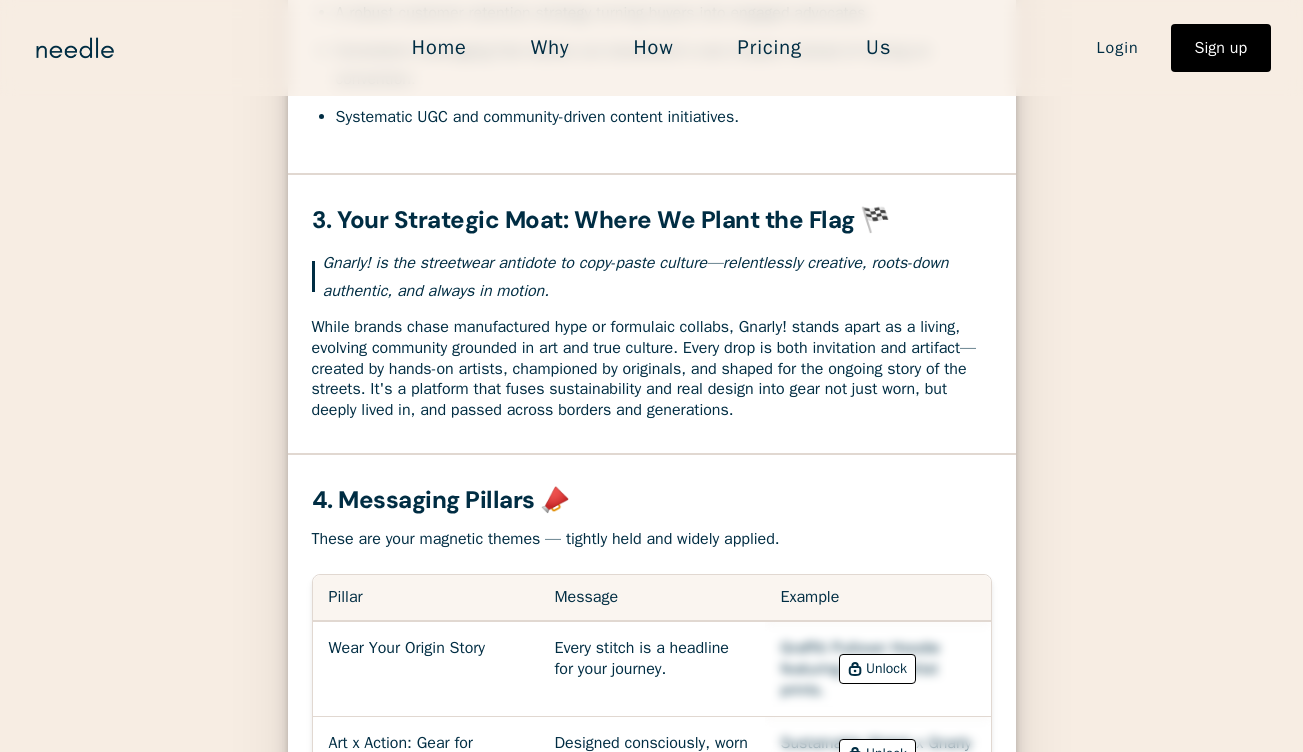 click on "While brands chase manufactured hype or formulaic collabs, Gnarly! stands apart as a living, evolving community grounded in art and true culture. Every drop is both invitation and artifact—created by hands-on artists, championed by originals, and shaped for the ongoing story of the streets. It's a platform that fuses sustainability and real design into gear not just worn, but deeply lived in, and passed across borders and generations." at bounding box center [652, 369] 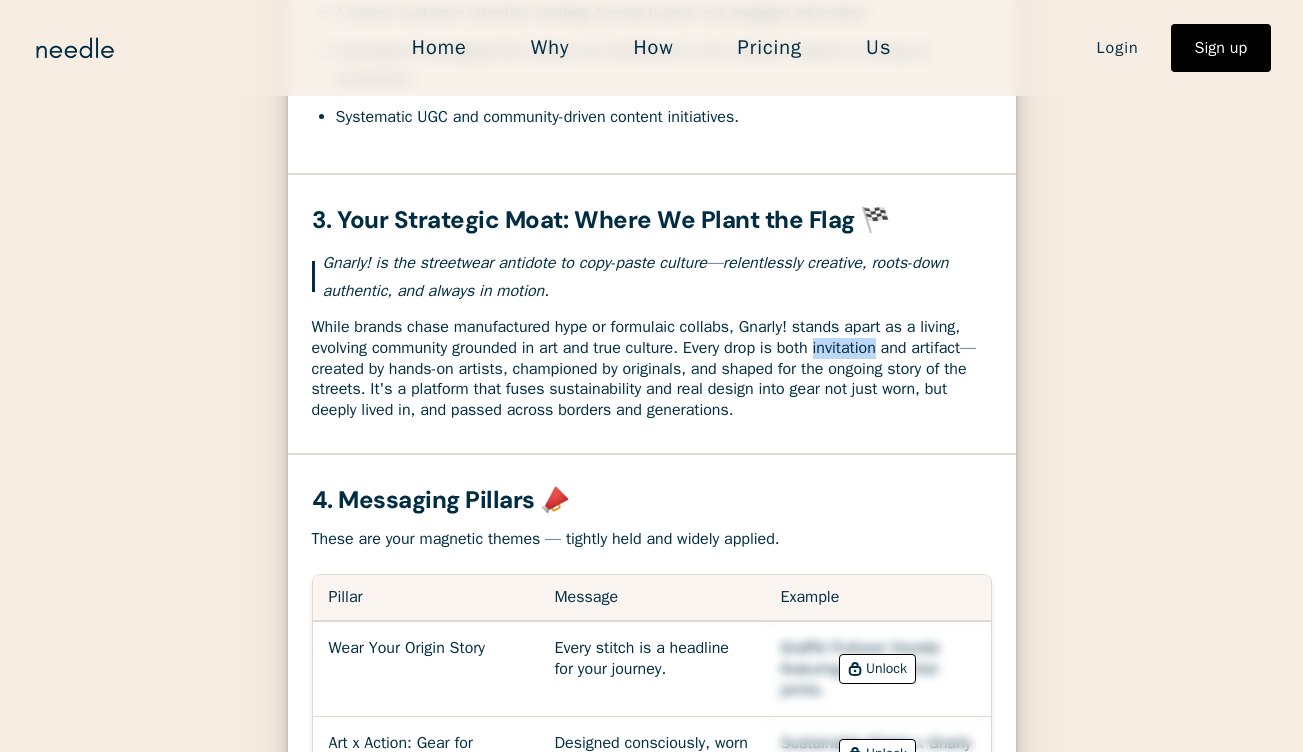 click on "While brands chase manufactured hype or formulaic collabs, Gnarly! stands apart as a living, evolving community grounded in art and true culture. Every drop is both invitation and artifact—created by hands-on artists, championed by originals, and shaped for the ongoing story of the streets. It's a platform that fuses sustainability and real design into gear not just worn, but deeply lived in, and passed across borders and generations." at bounding box center (652, 369) 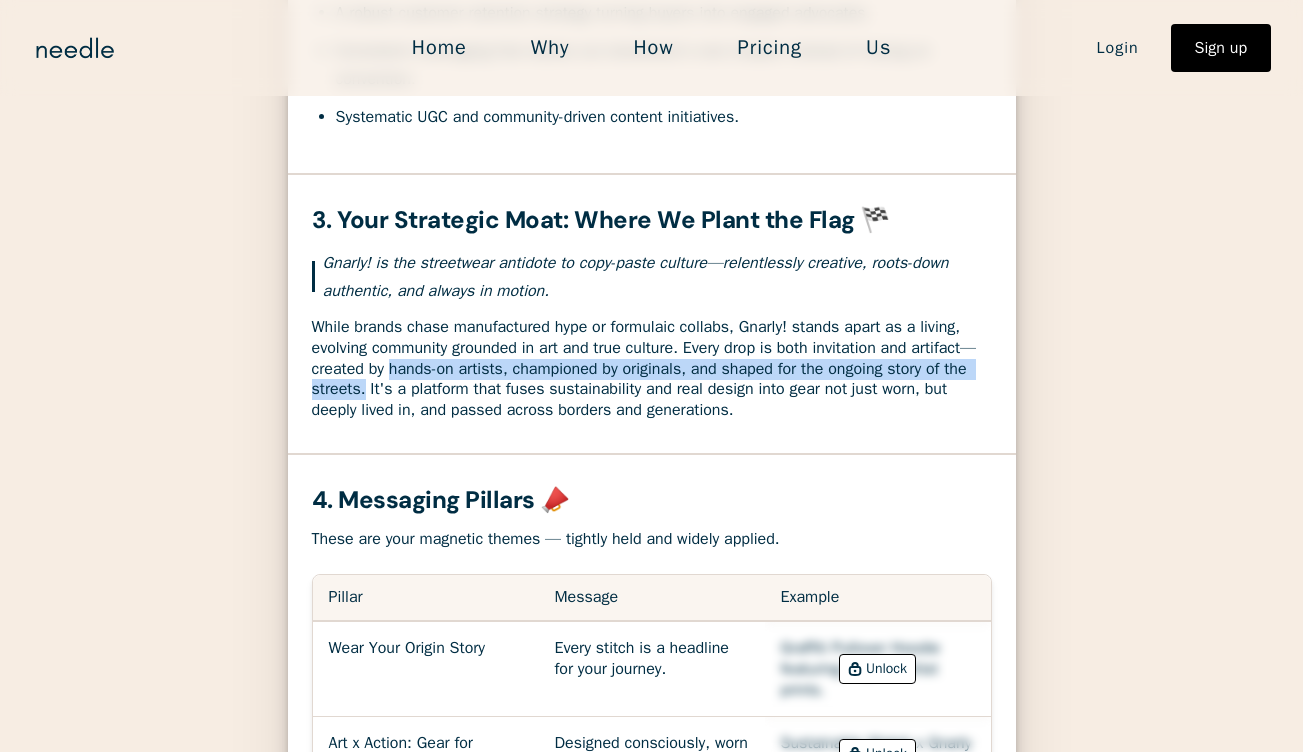 drag, startPoint x: 404, startPoint y: 399, endPoint x: 396, endPoint y: 422, distance: 24.351591 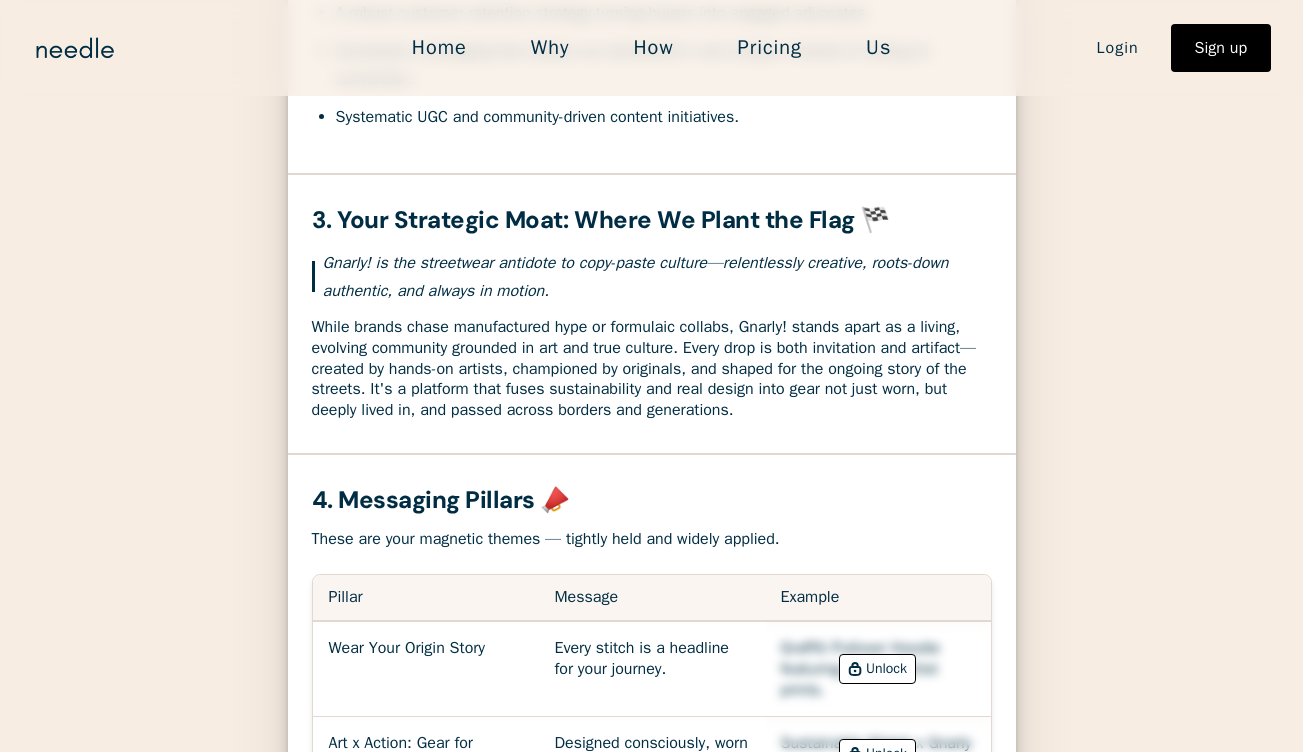 click on "While brands chase manufactured hype or formulaic collabs, Gnarly! stands apart as a living, evolving community grounded in art and true culture. Every drop is both invitation and artifact—created by hands-on artists, championed by originals, and shaped for the ongoing story of the streets. It's a platform that fuses sustainability and real design into gear not just worn, but deeply lived in, and passed across borders and generations." at bounding box center (652, 369) 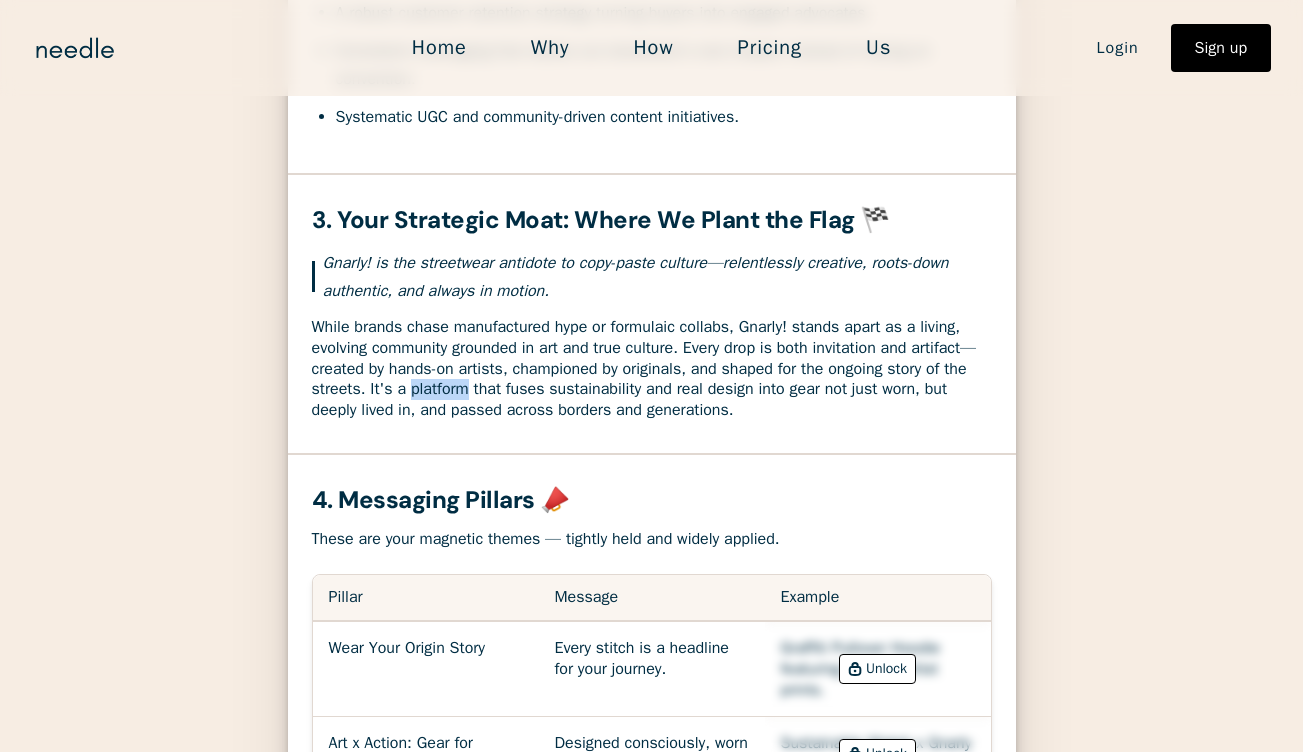 click on "While brands chase manufactured hype or formulaic collabs, Gnarly! stands apart as a living, evolving community grounded in art and true culture. Every drop is both invitation and artifact—created by hands-on artists, championed by originals, and shaped for the ongoing story of the streets. It's a platform that fuses sustainability and real design into gear not just worn, but deeply lived in, and passed across borders and generations." at bounding box center (652, 369) 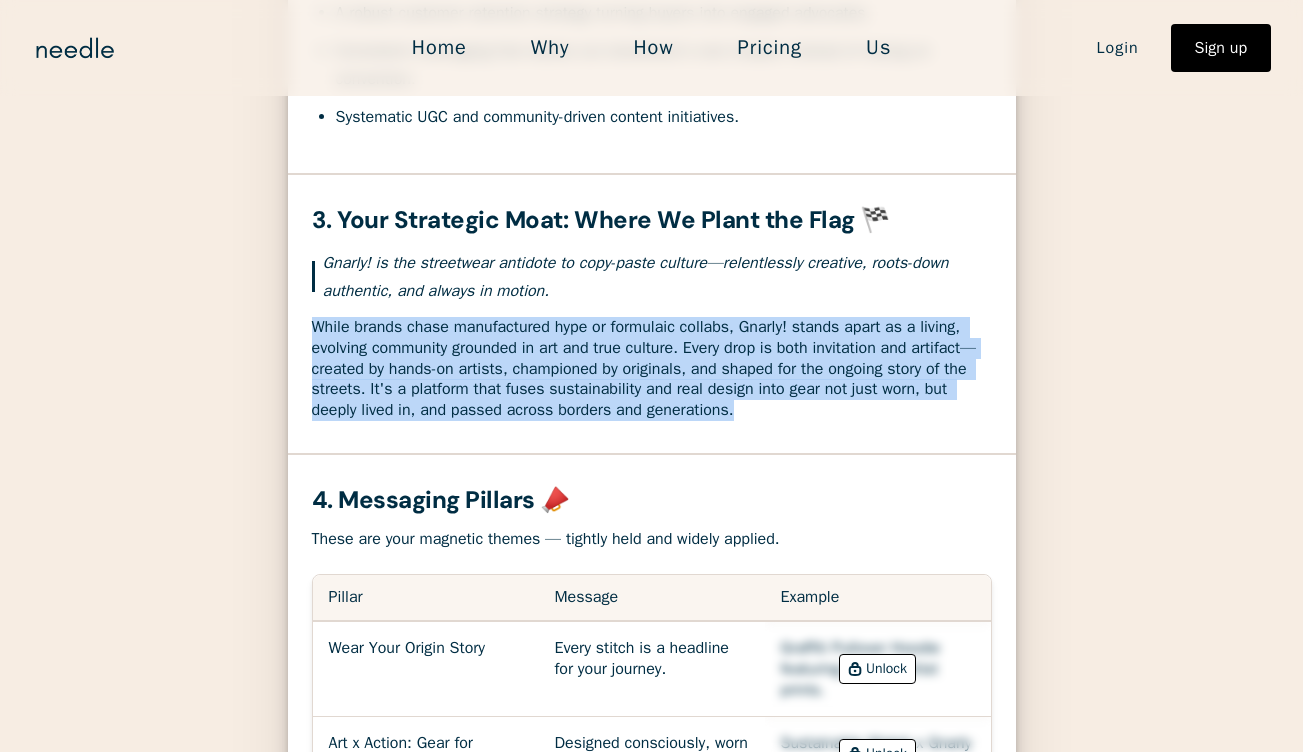 click on "While brands chase manufactured hype or formulaic collabs, Gnarly! stands apart as a living, evolving community grounded in art and true culture. Every drop is both invitation and artifact—created by hands-on artists, championed by originals, and shaped for the ongoing story of the streets. It's a platform that fuses sustainability and real design into gear not just worn, but deeply lived in, and passed across borders and generations." at bounding box center (652, 369) 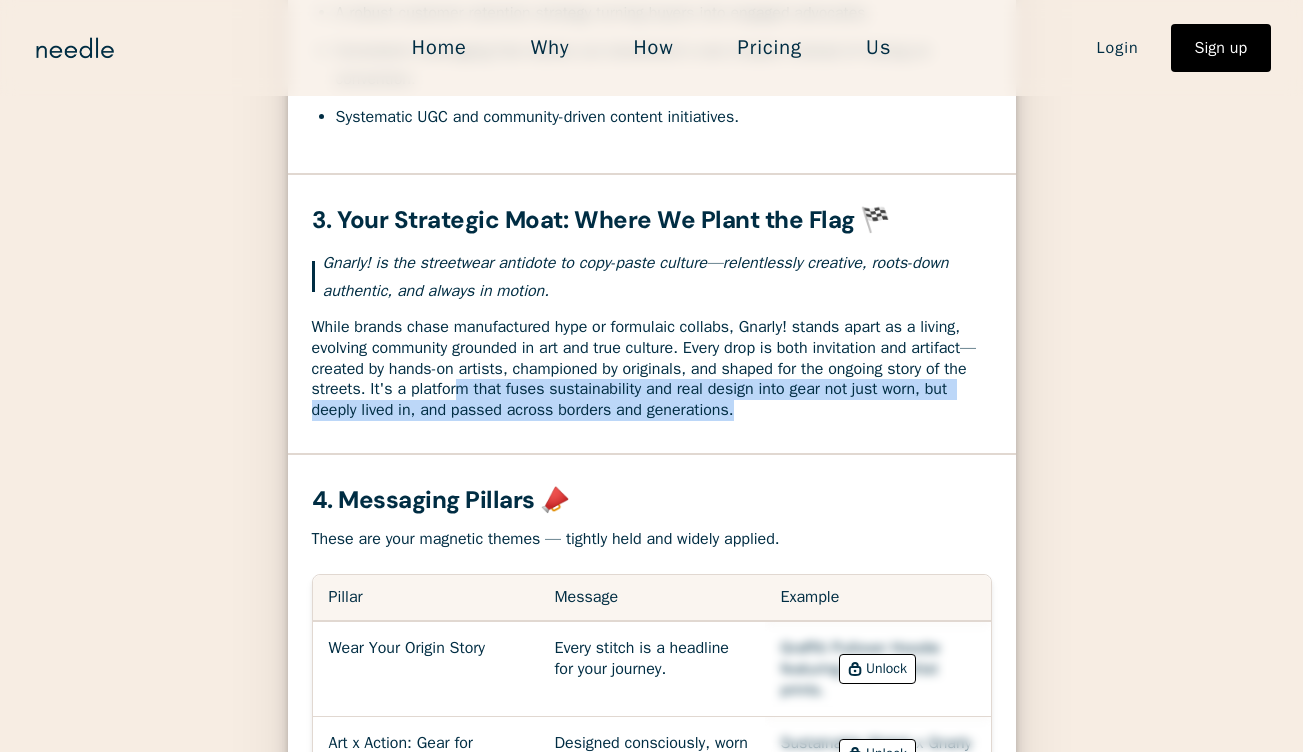 drag, startPoint x: 696, startPoint y: 431, endPoint x: 484, endPoint y: 411, distance: 212.9413 